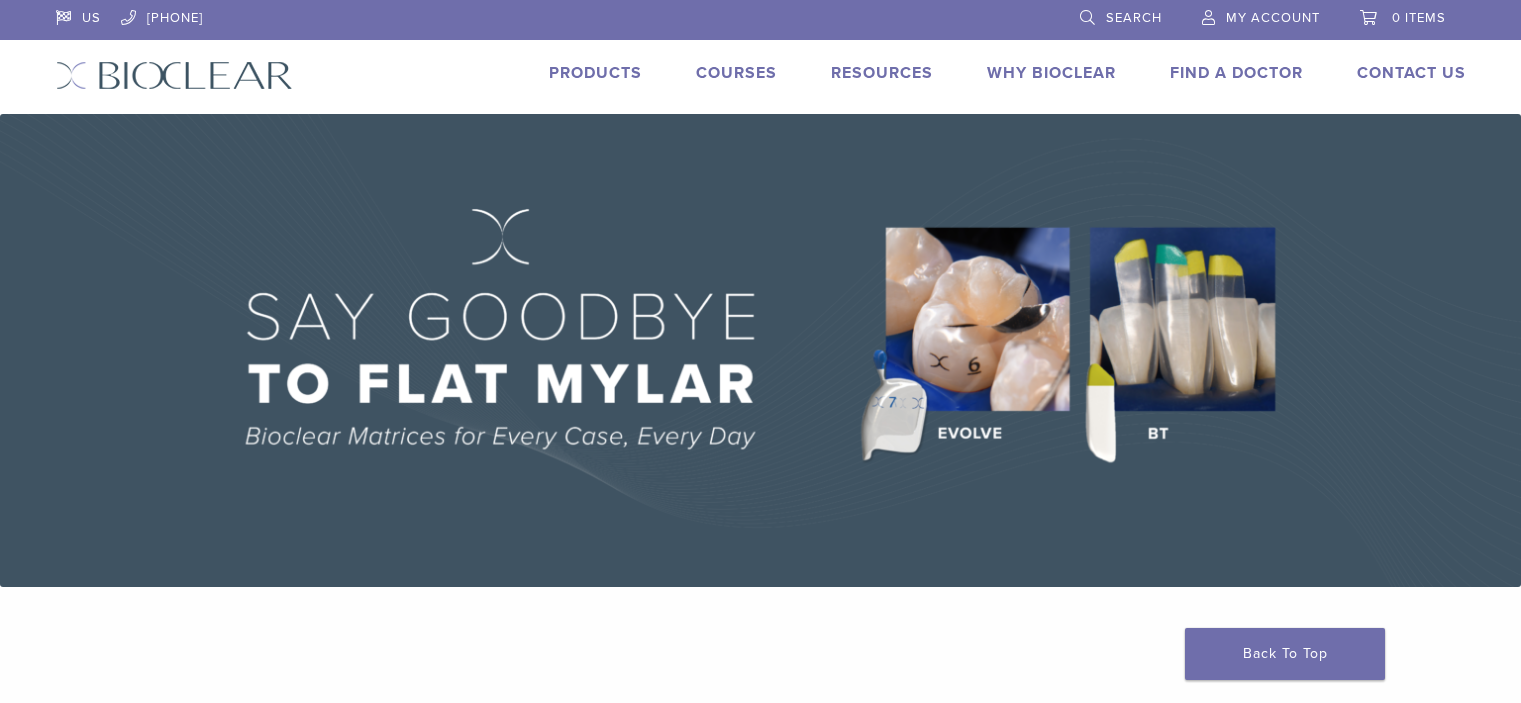 scroll, scrollTop: 0, scrollLeft: 0, axis: both 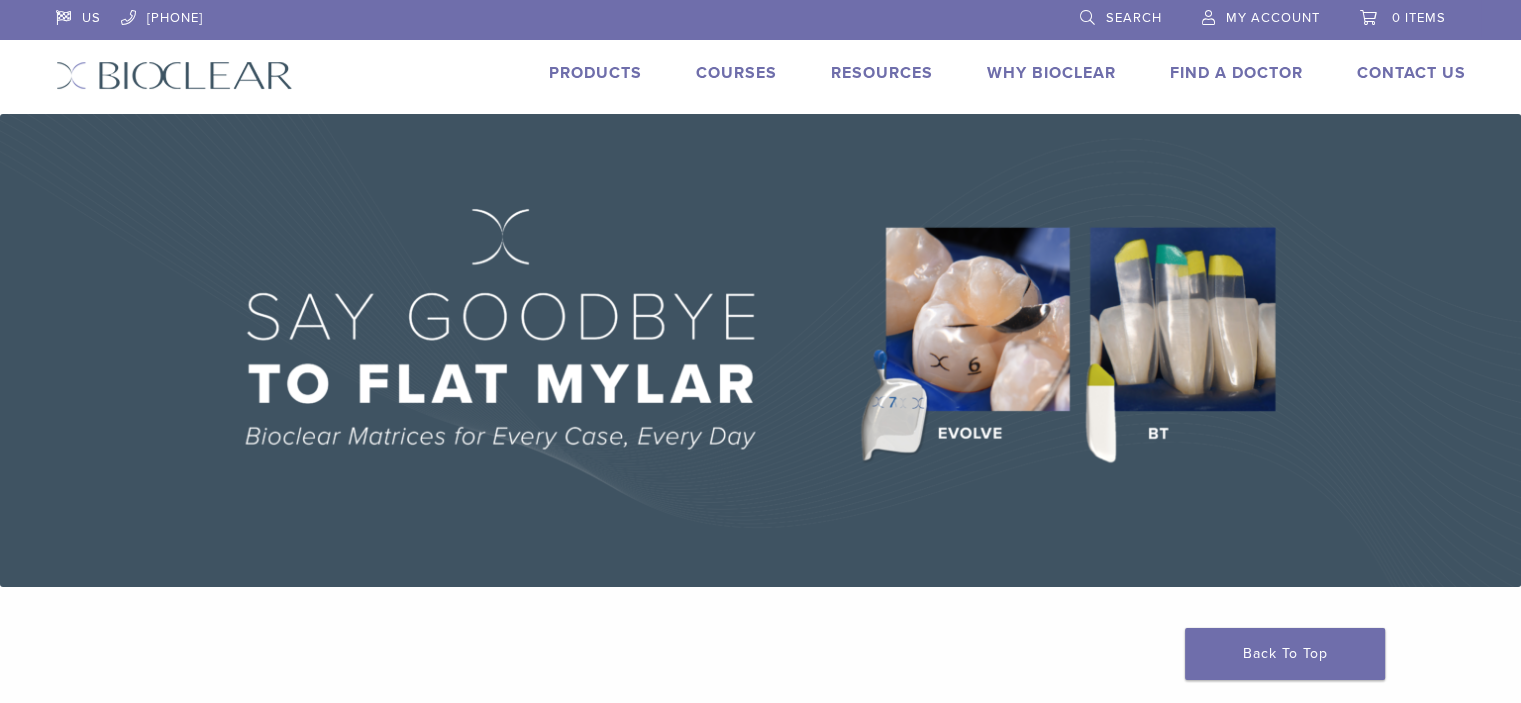 click at bounding box center [760, 350] 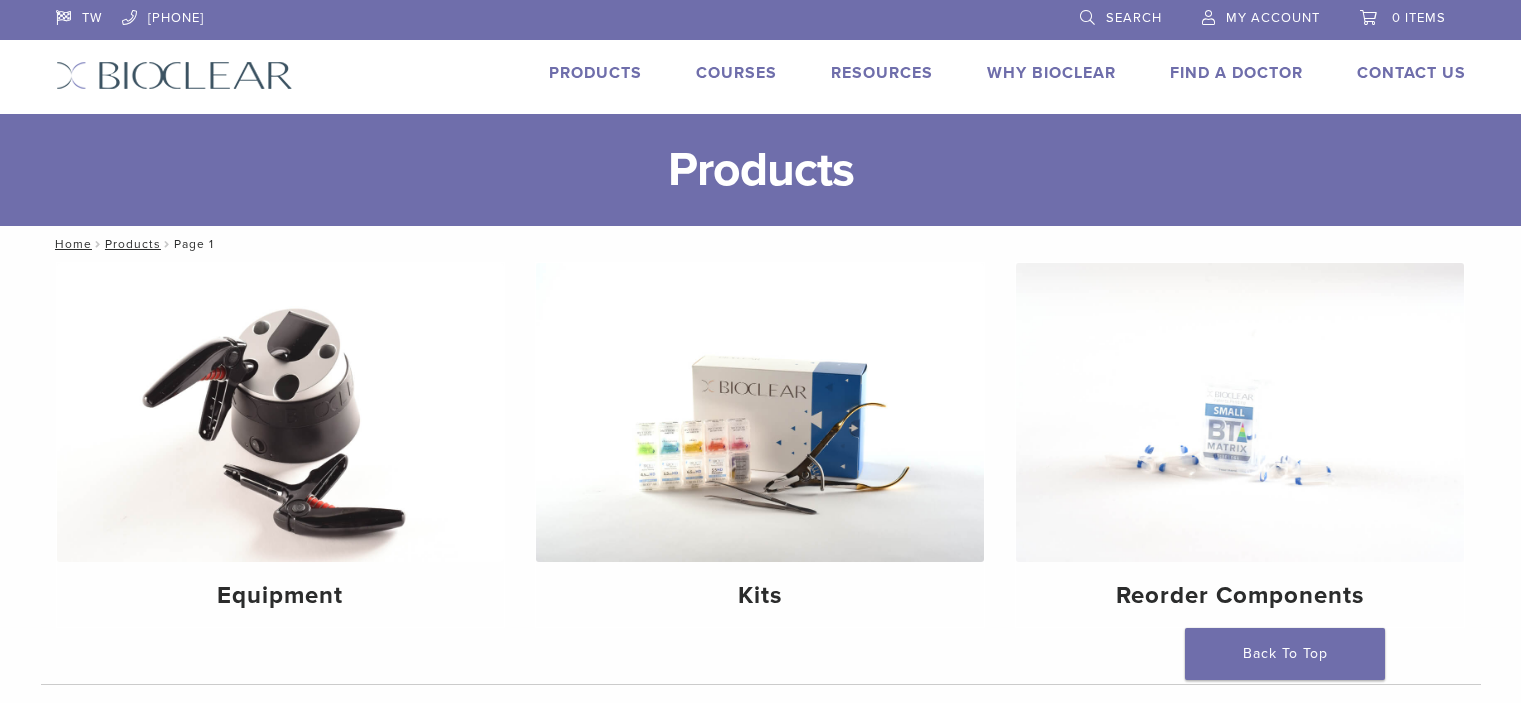 scroll, scrollTop: 0, scrollLeft: 0, axis: both 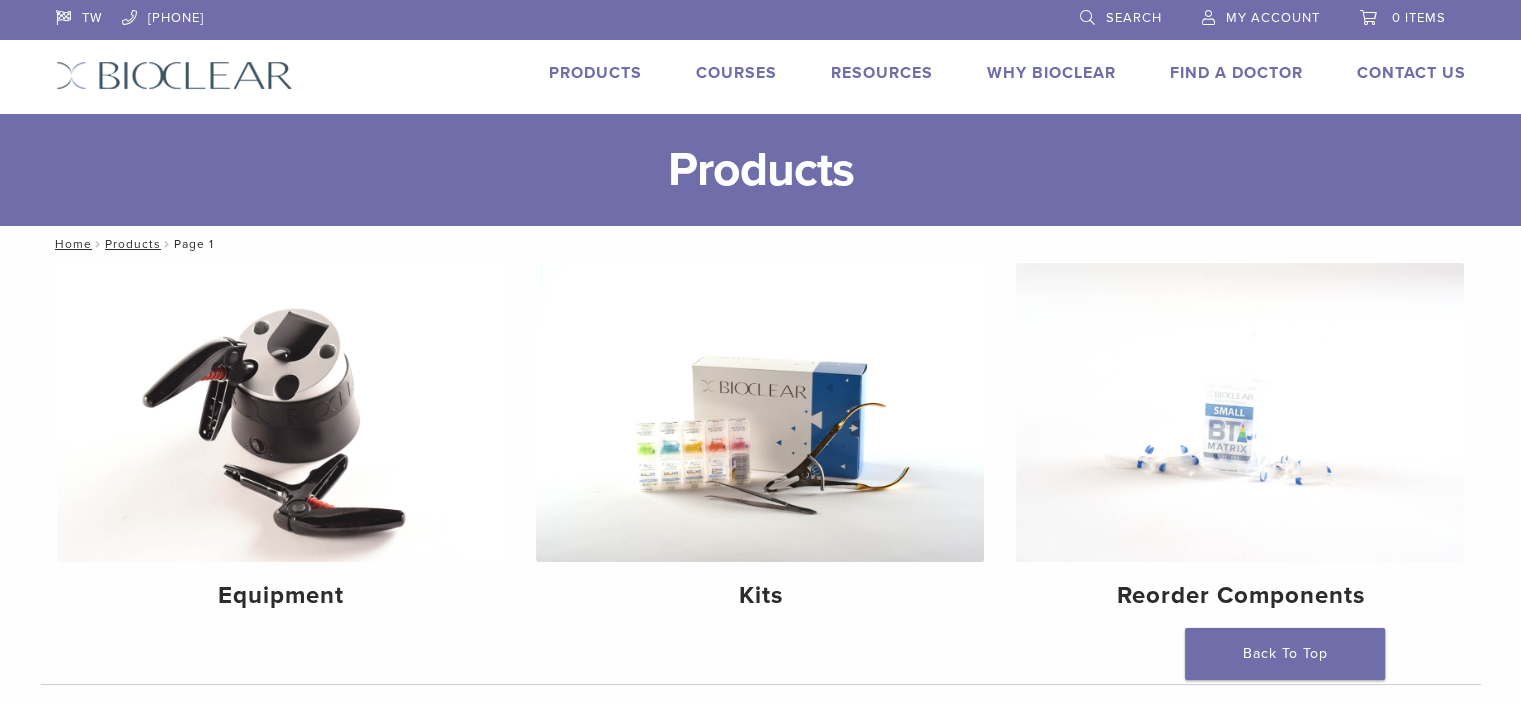click at bounding box center [174, 75] 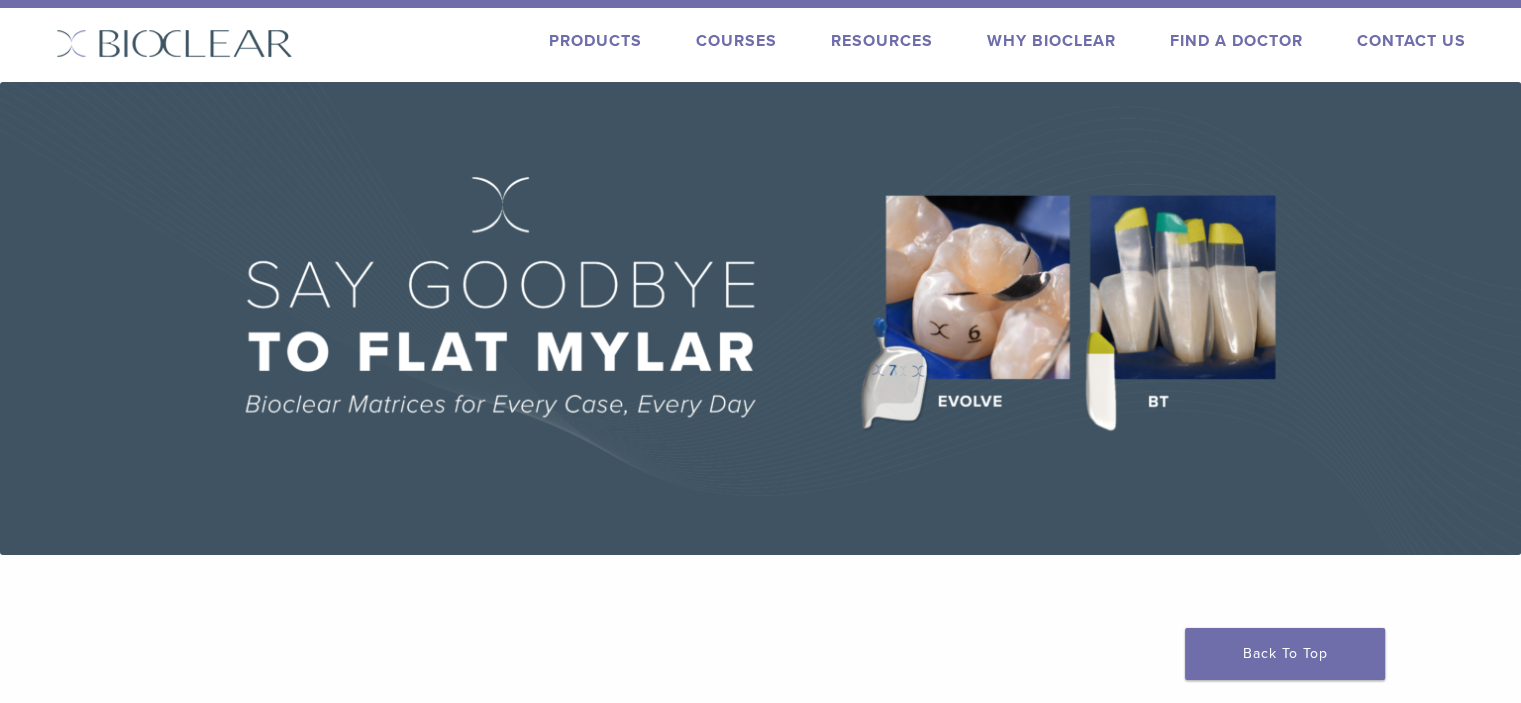 scroll, scrollTop: 0, scrollLeft: 0, axis: both 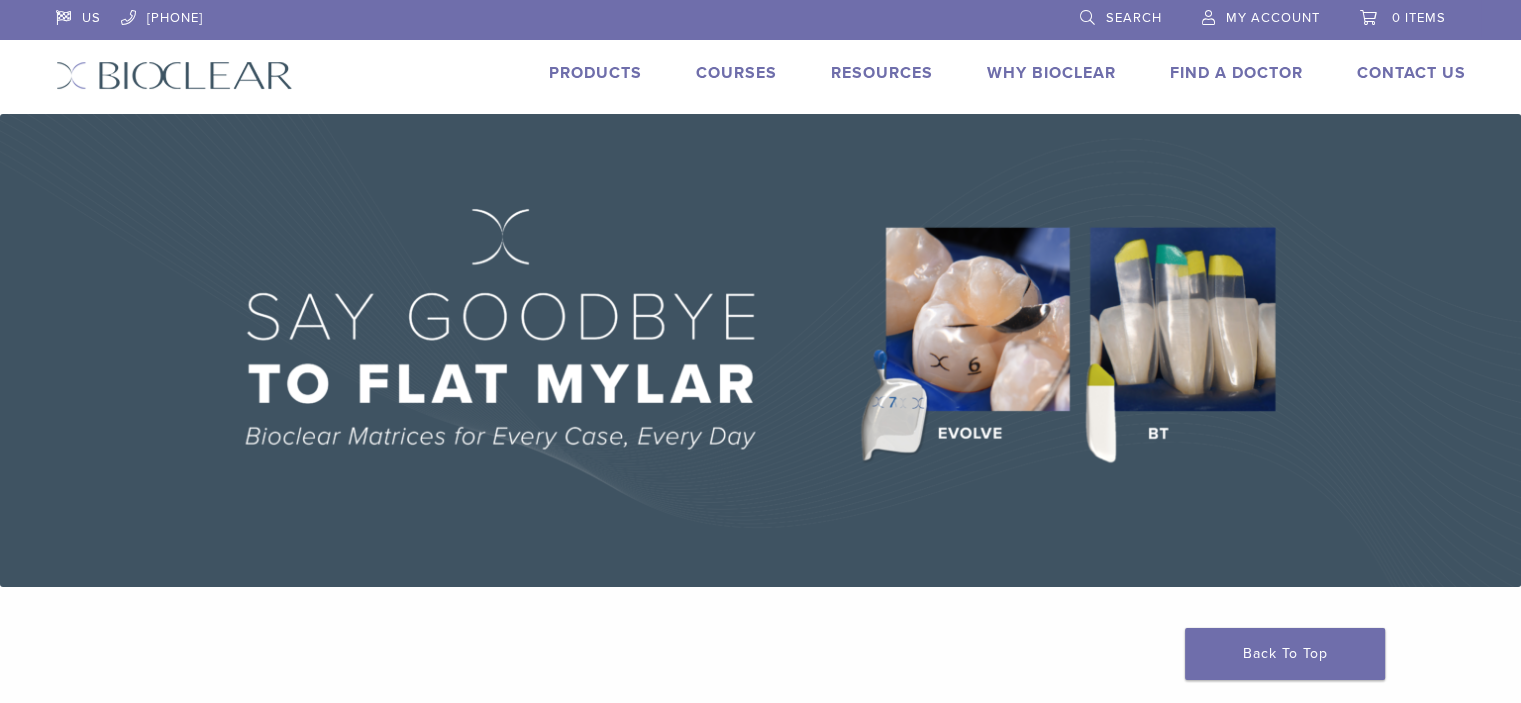 click on "US
1.855.712.5327
Search
My Account
0 items
Cart
No products in the cart.
Back to product site
Products Courses Resources Expand child menu
Technique Guides, IFU, & SDS
Why Bioclear Find A Doctor Contact Us Expand child menu
Request a Virtual Demo
Return/Repairs
Products
Courses
Resources Expand child menu
Technique Guides, IFU, & SDS
Why Bioclear
Find A Doctor
Contact Us Expand child menu
Request a Virtual Demo
Return/Repairs" at bounding box center [761, 57] 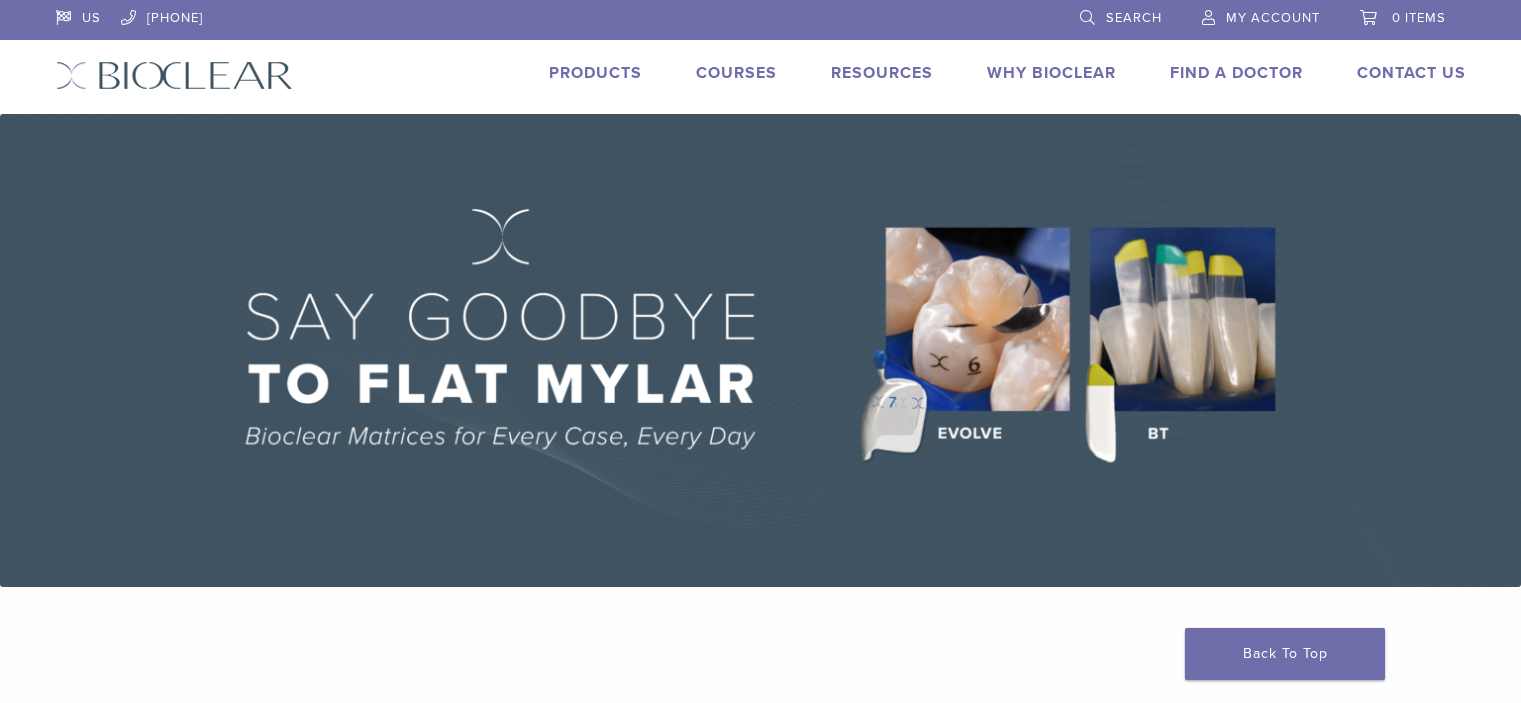 scroll, scrollTop: 0, scrollLeft: 0, axis: both 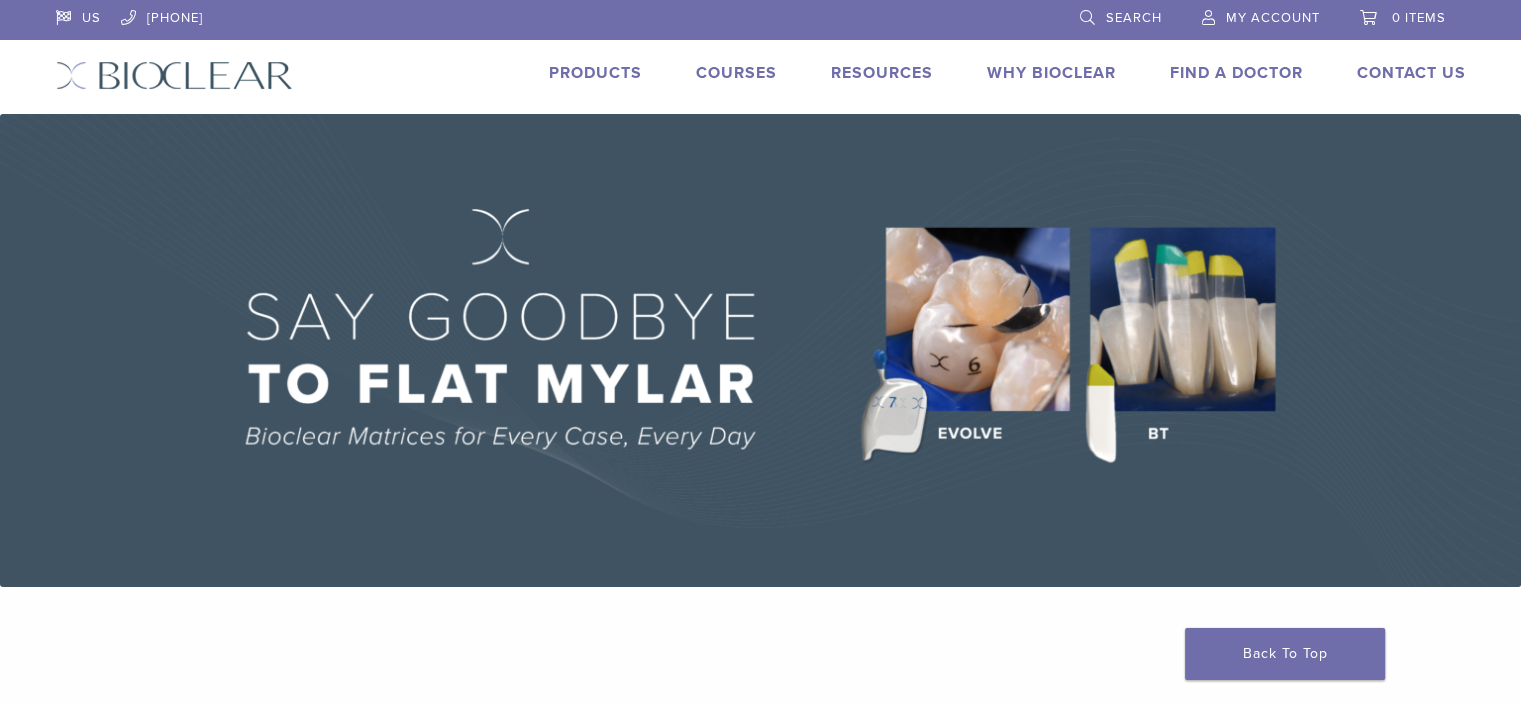 click on "Products" at bounding box center [595, 73] 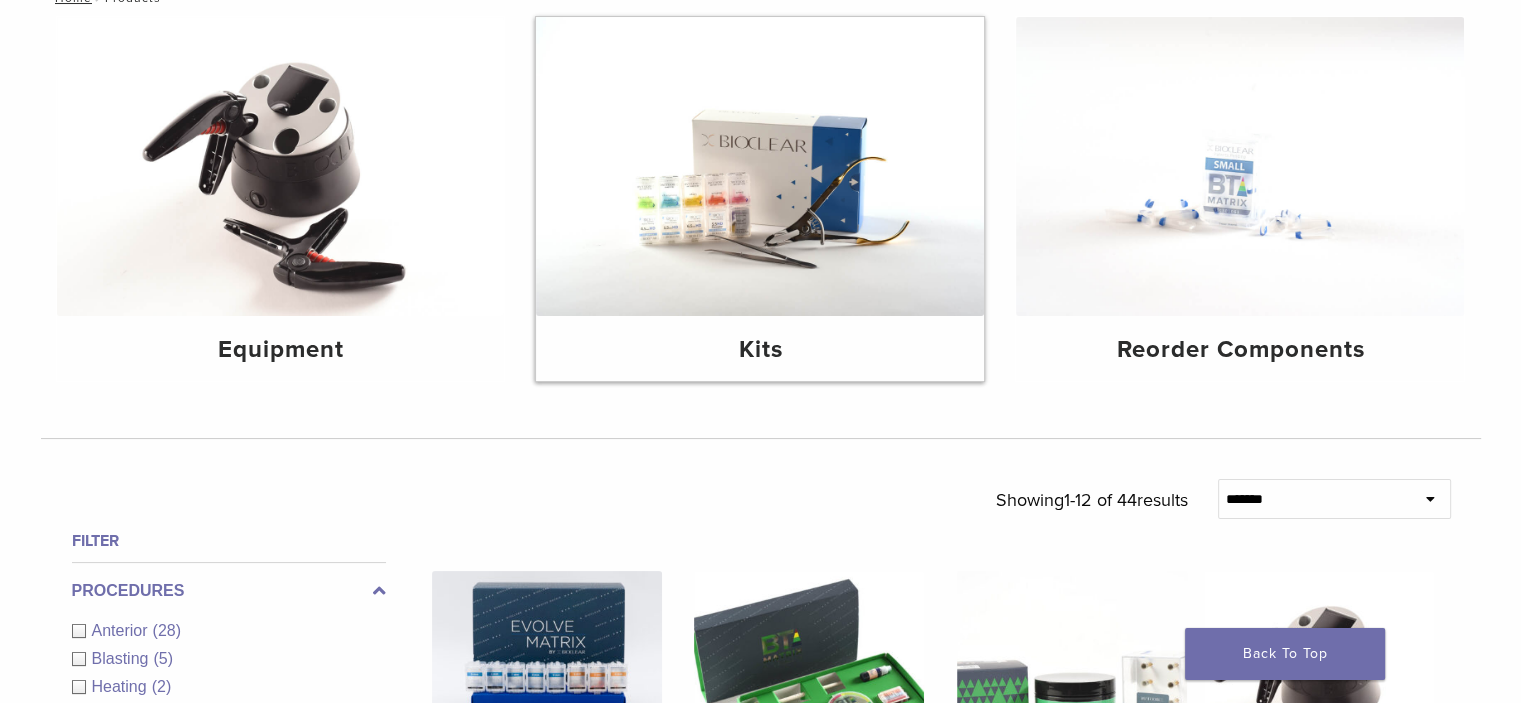 scroll, scrollTop: 300, scrollLeft: 0, axis: vertical 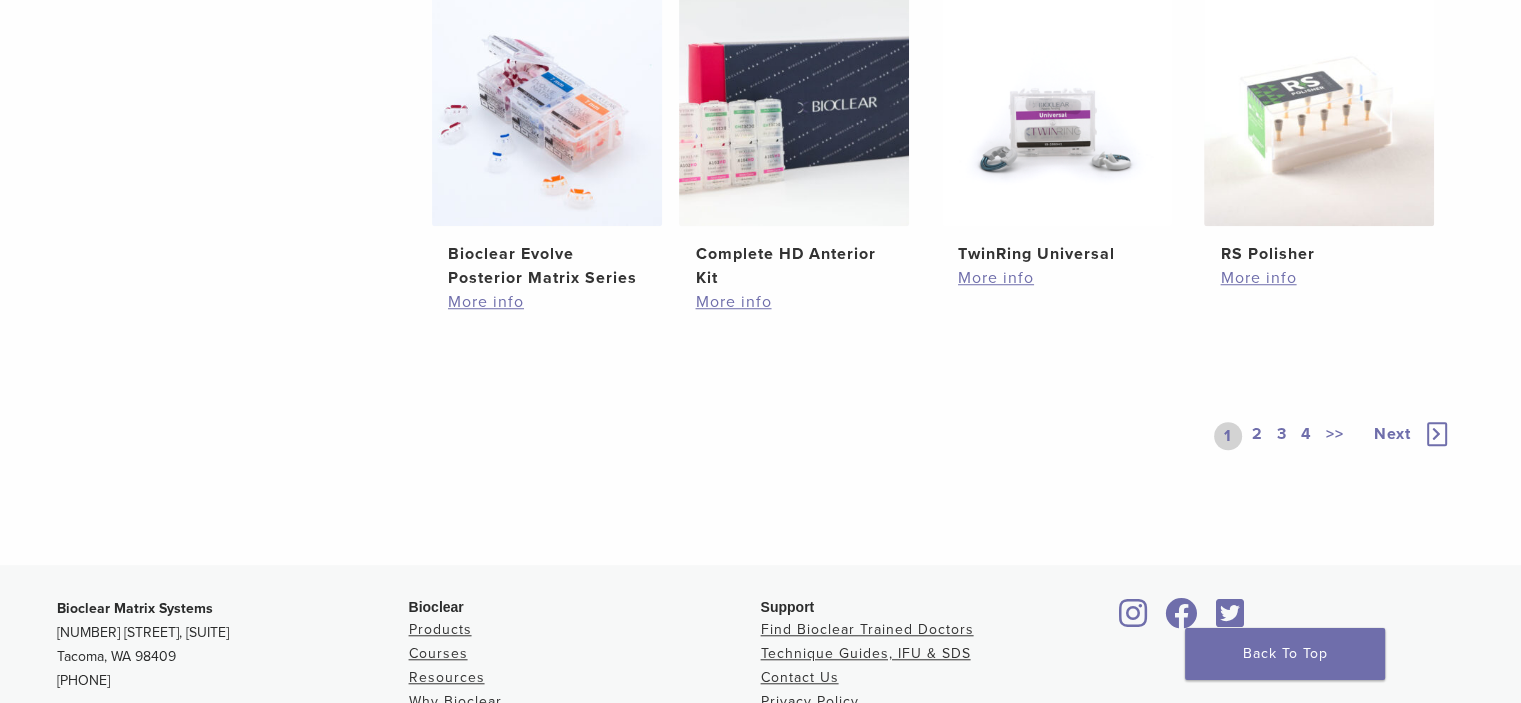 click on "Next" at bounding box center [1392, 434] 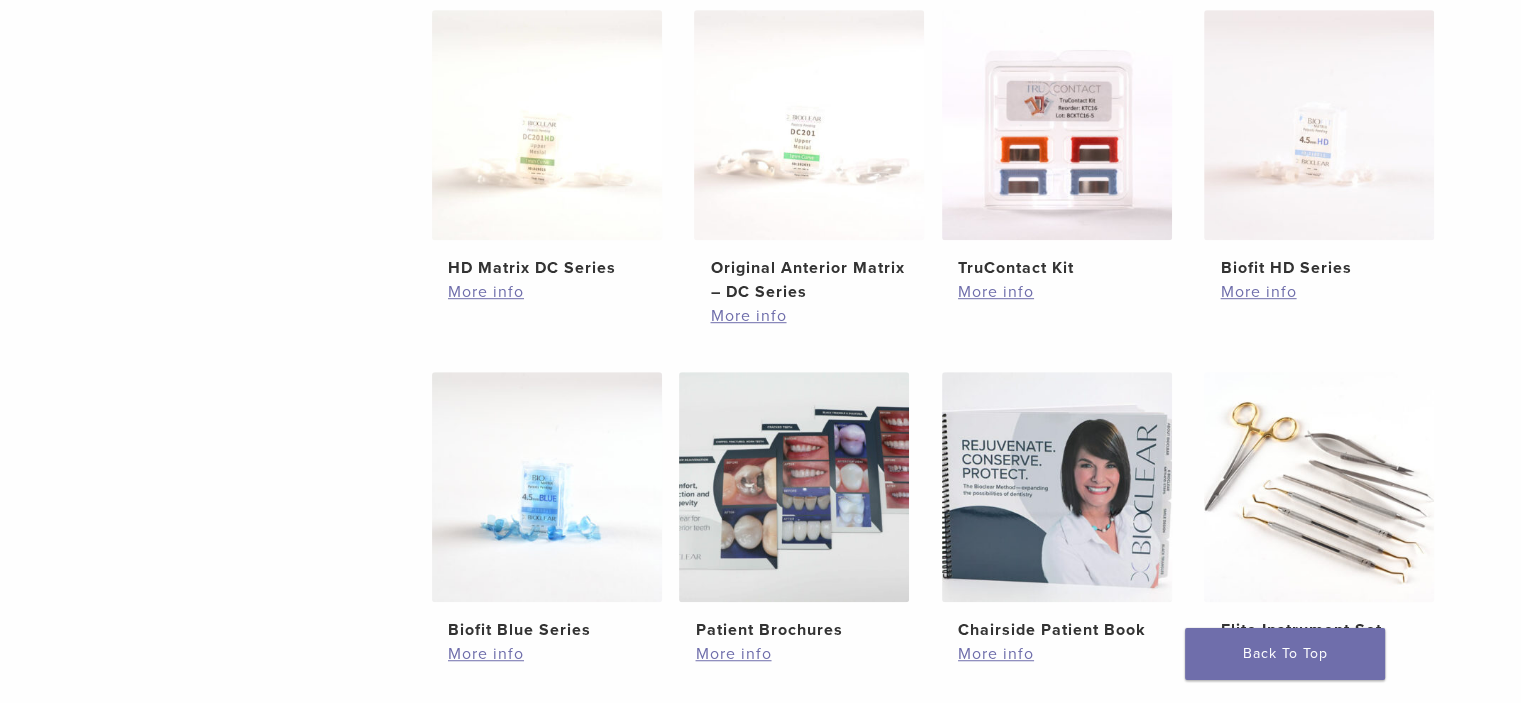 scroll, scrollTop: 1545, scrollLeft: 0, axis: vertical 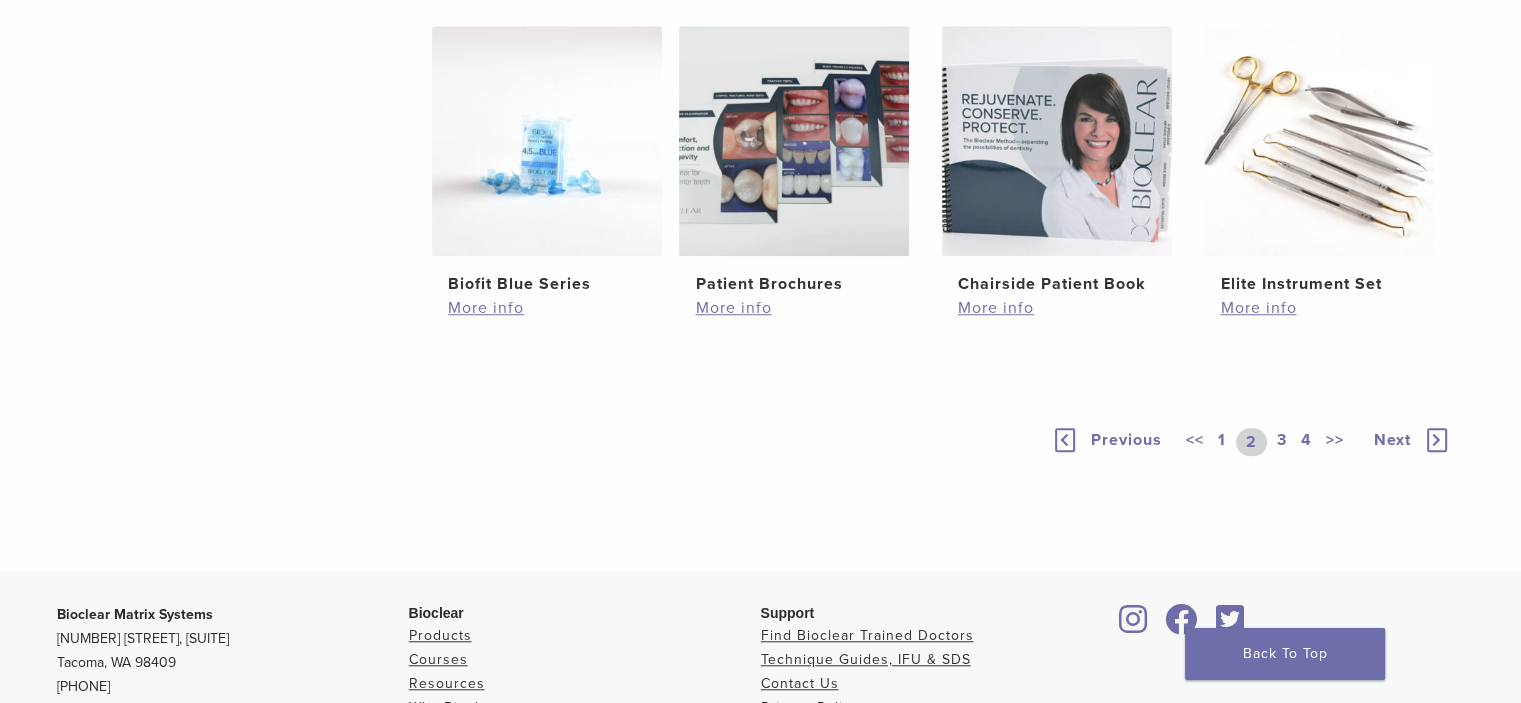 click on "3" at bounding box center (1282, 442) 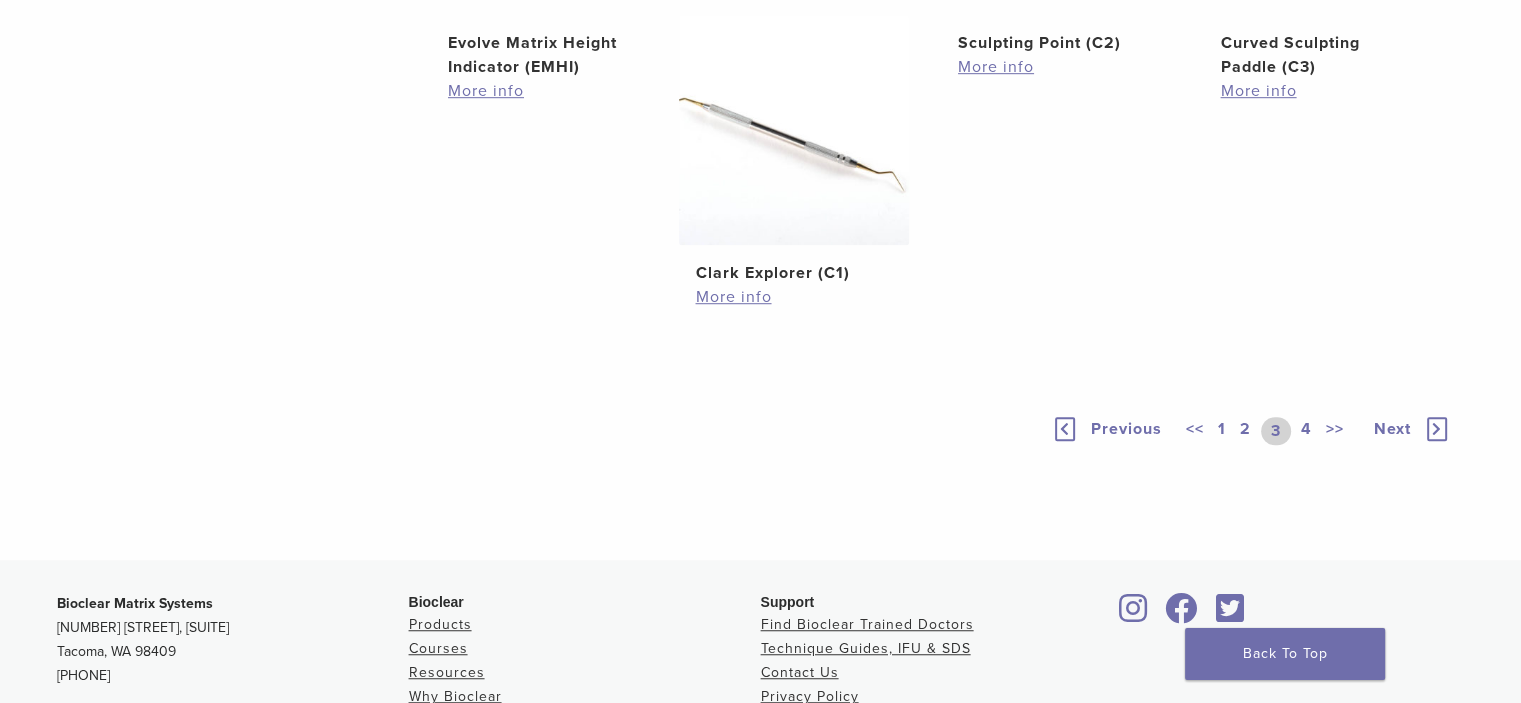 scroll, scrollTop: 1354, scrollLeft: 0, axis: vertical 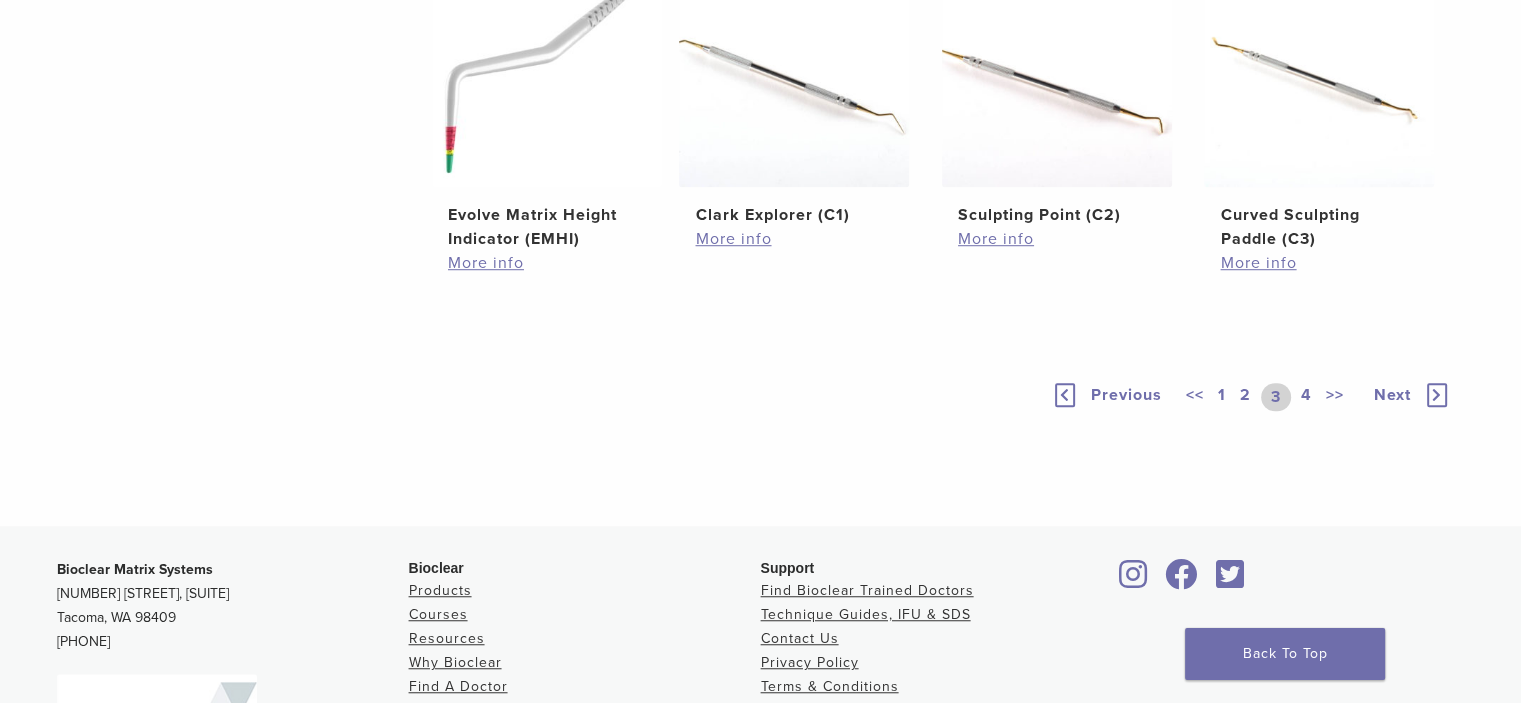 click on "4" at bounding box center [1306, 397] 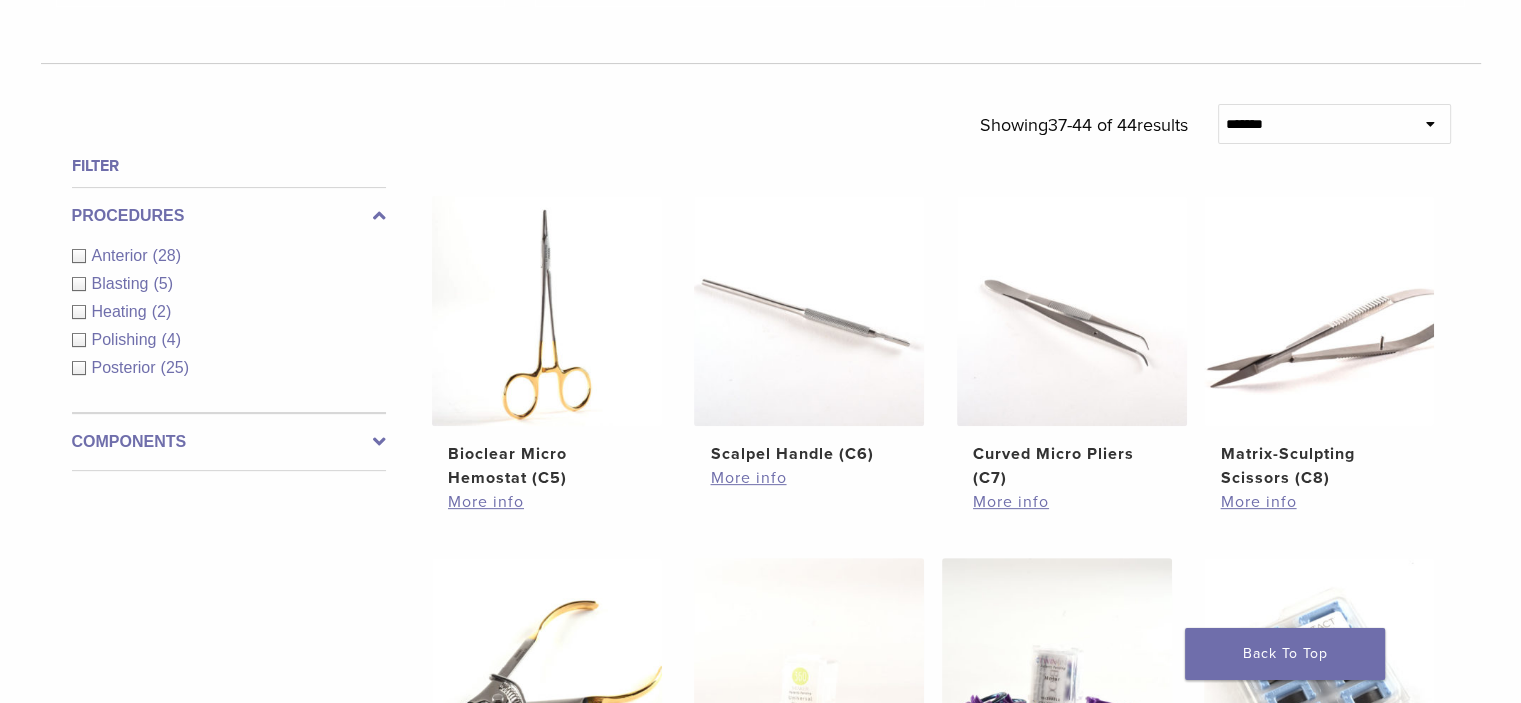 scroll, scrollTop: 454, scrollLeft: 0, axis: vertical 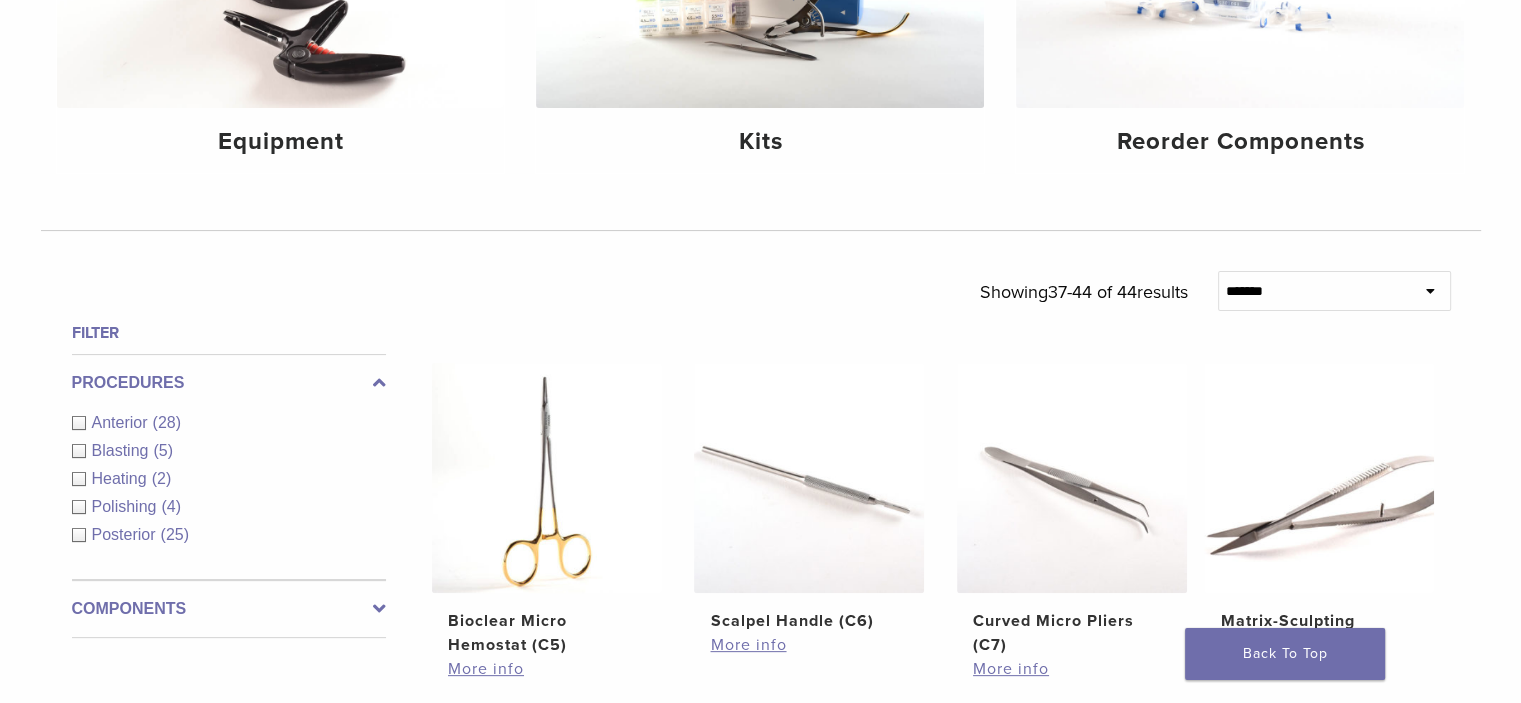 click on "Anterior" at bounding box center [122, 422] 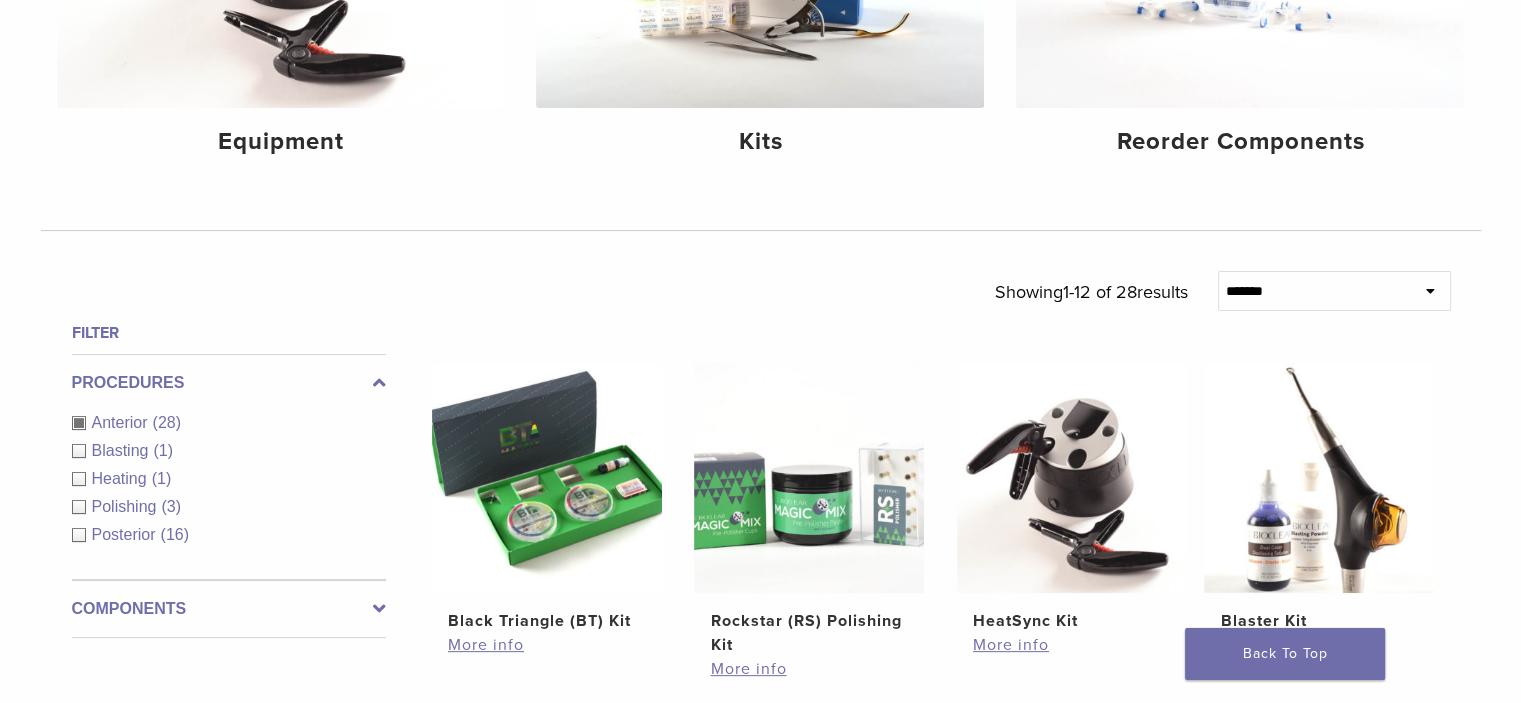 drag, startPoint x: 118, startPoint y: 525, endPoint x: 205, endPoint y: 519, distance: 87.20665 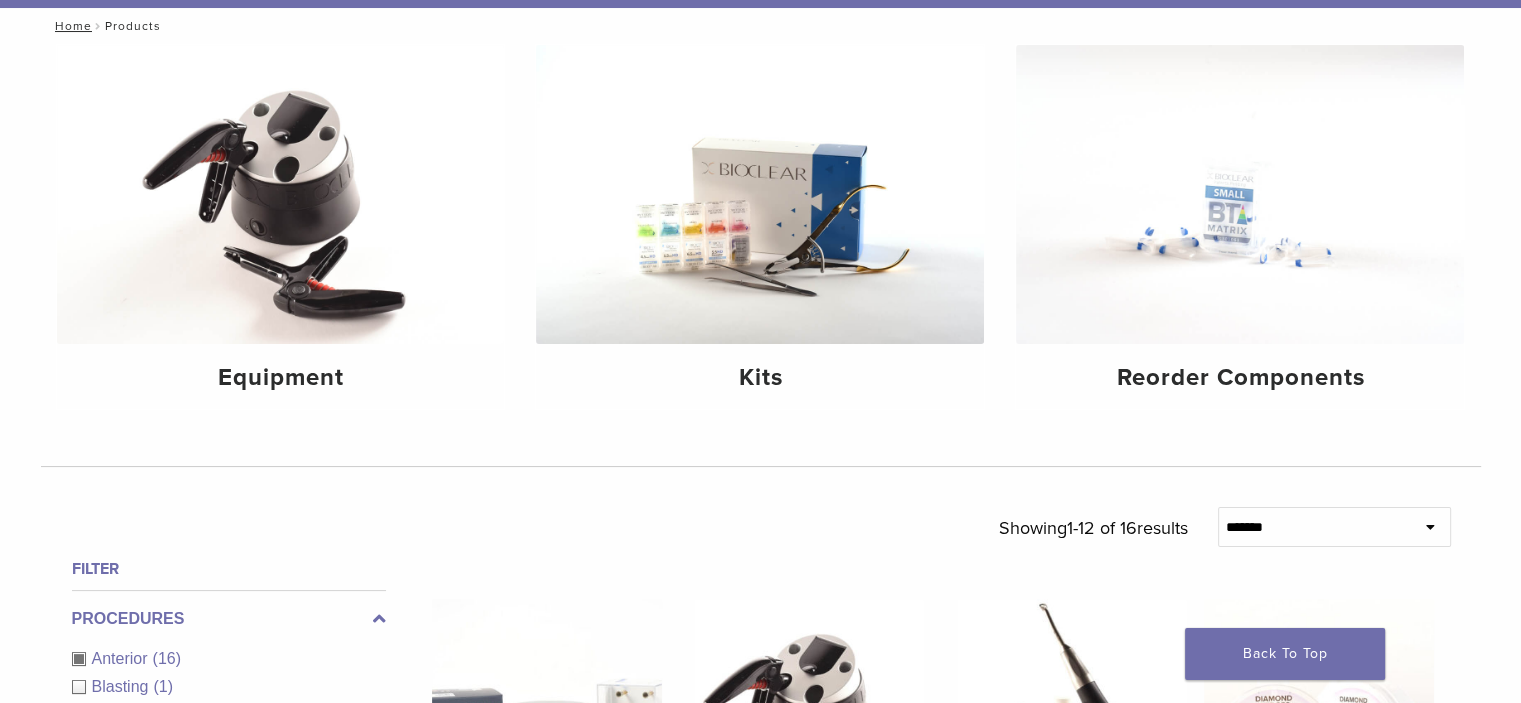 scroll, scrollTop: 0, scrollLeft: 0, axis: both 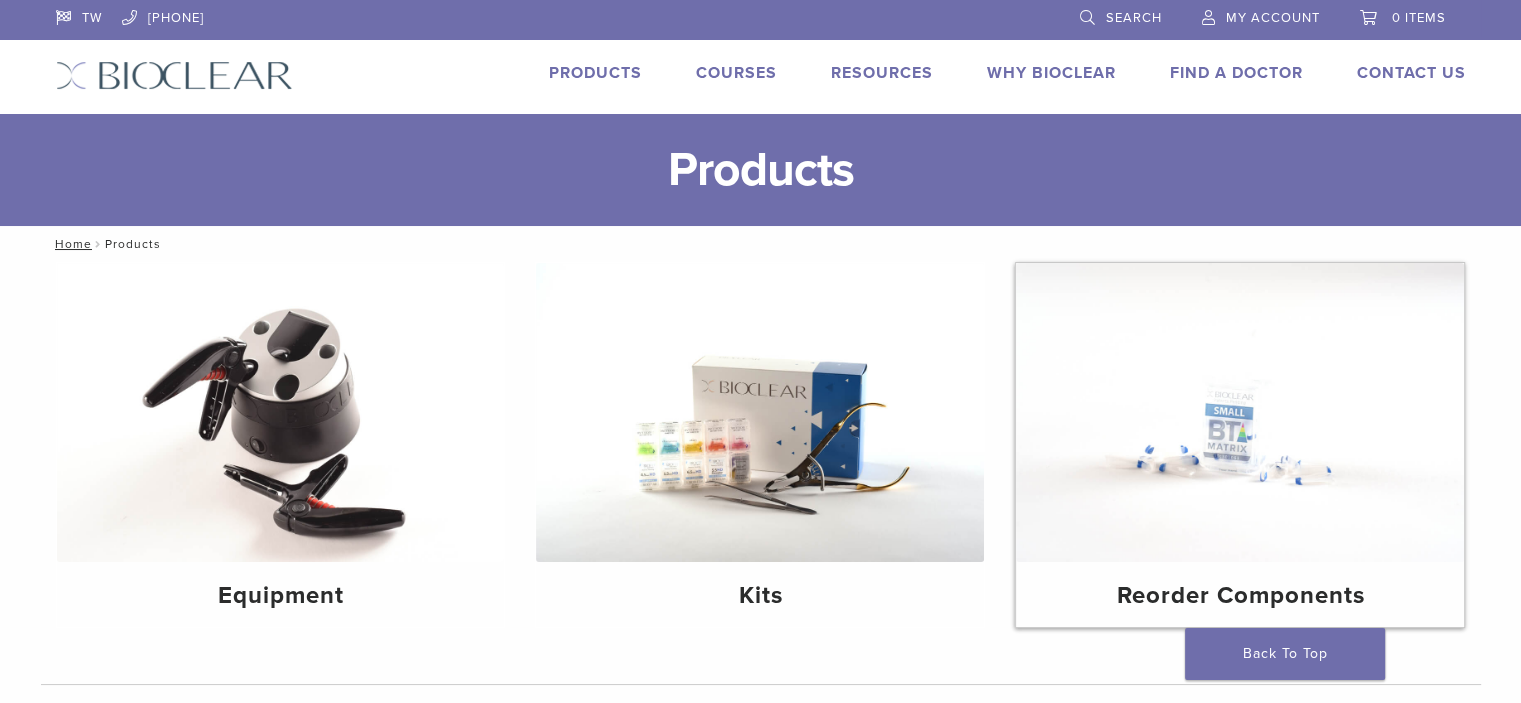click at bounding box center [1240, 412] 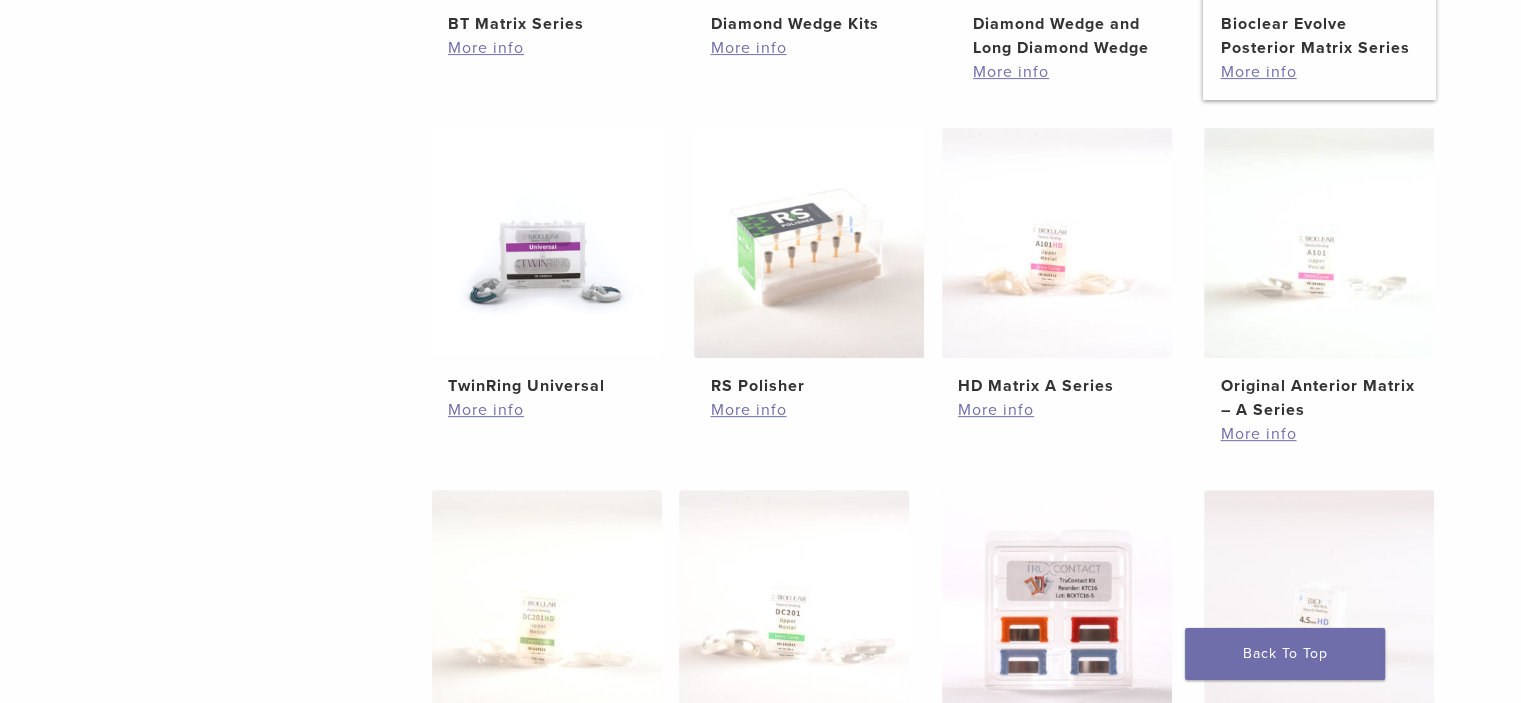 scroll, scrollTop: 400, scrollLeft: 0, axis: vertical 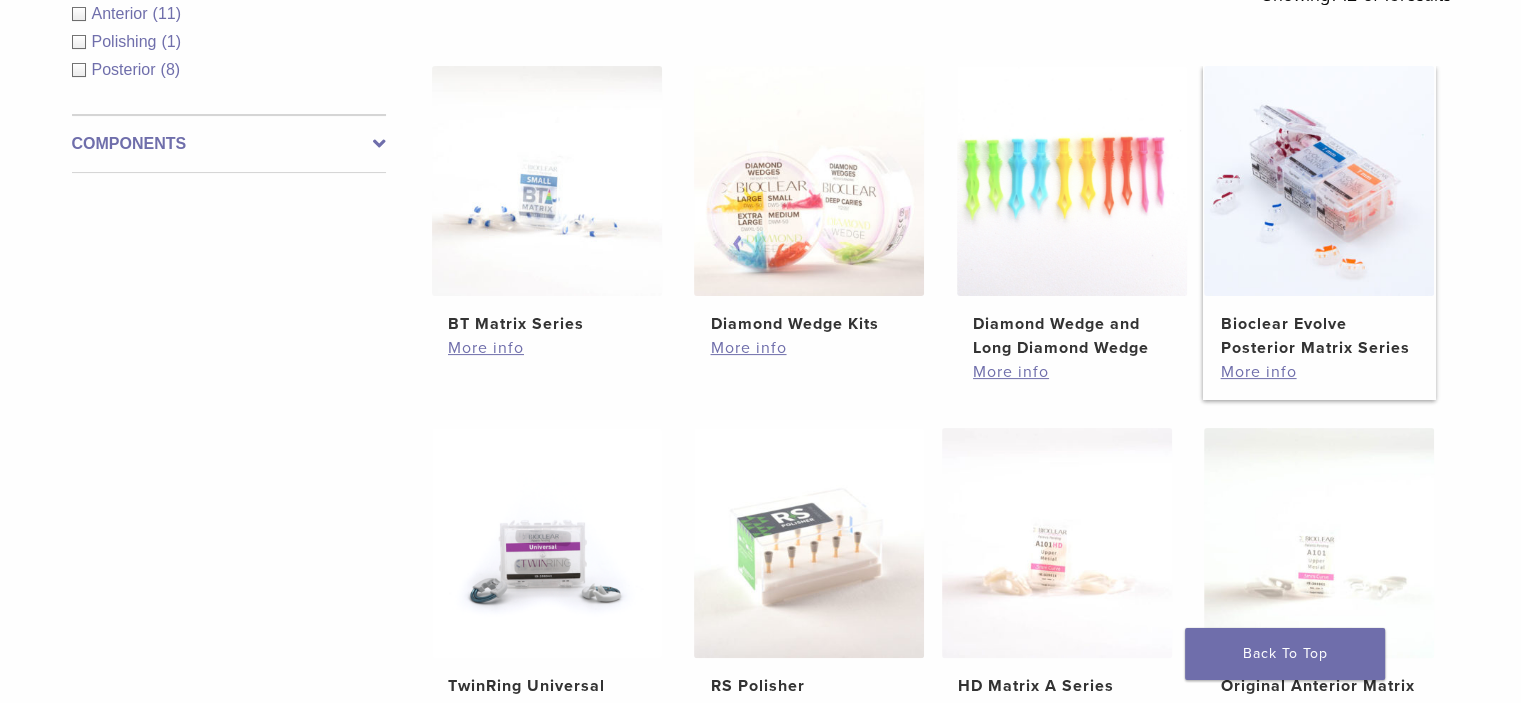 click at bounding box center [1319, 181] 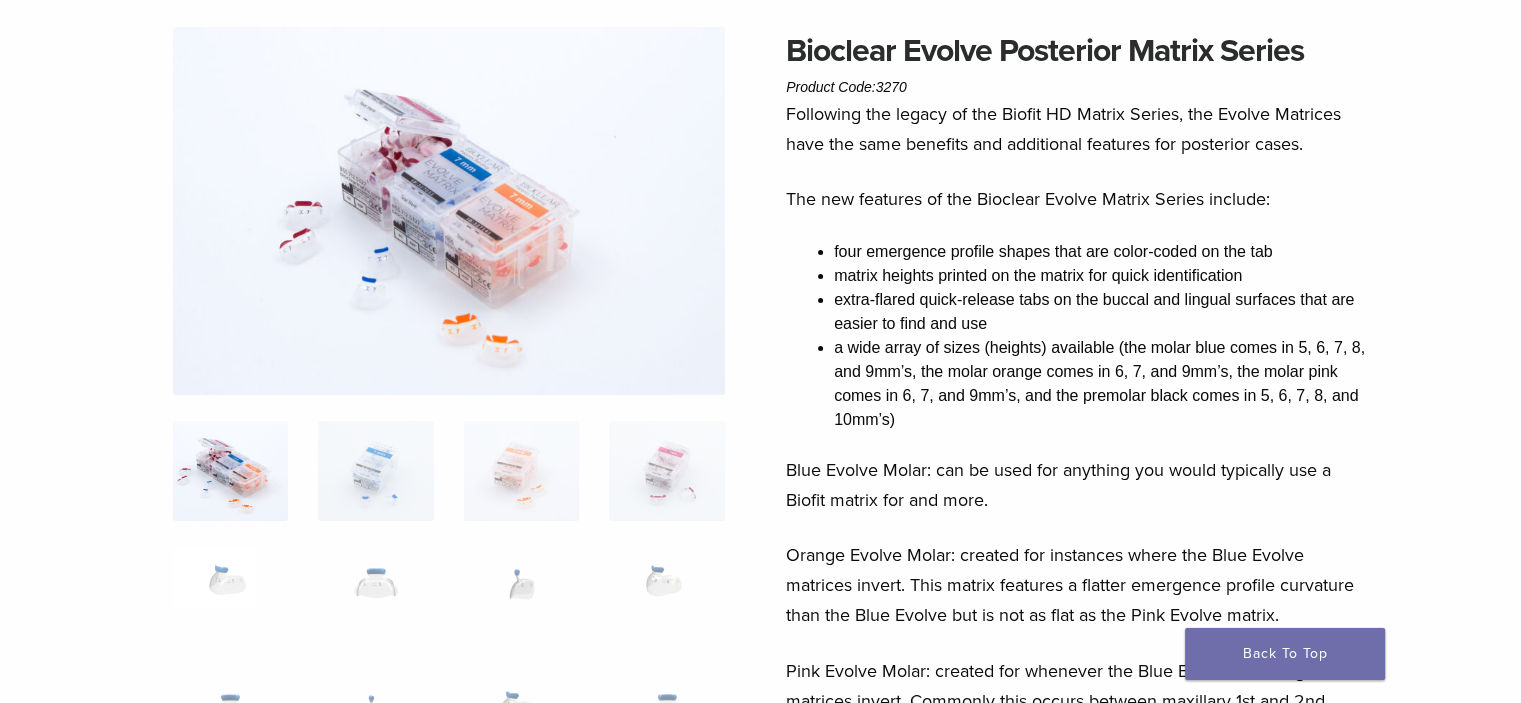 scroll, scrollTop: 300, scrollLeft: 0, axis: vertical 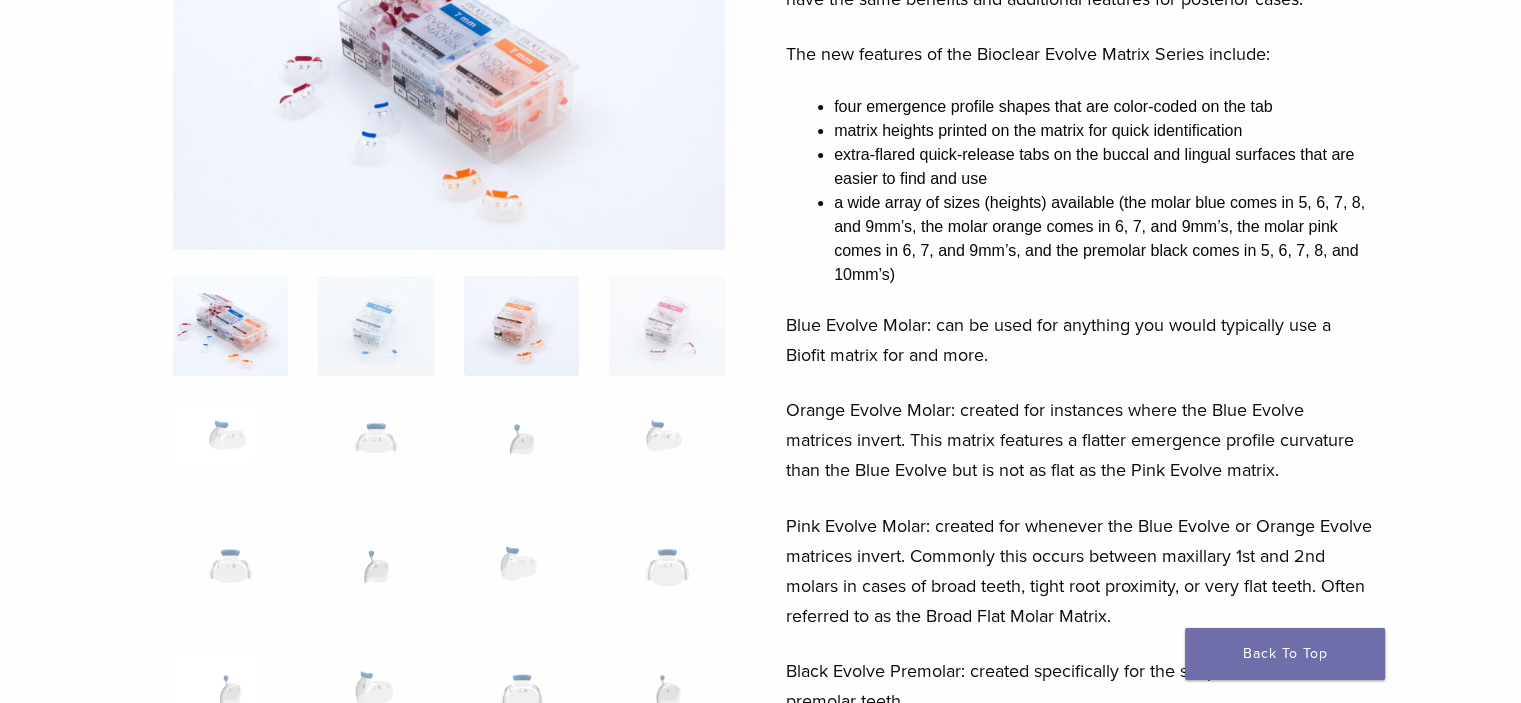 click at bounding box center [521, 326] 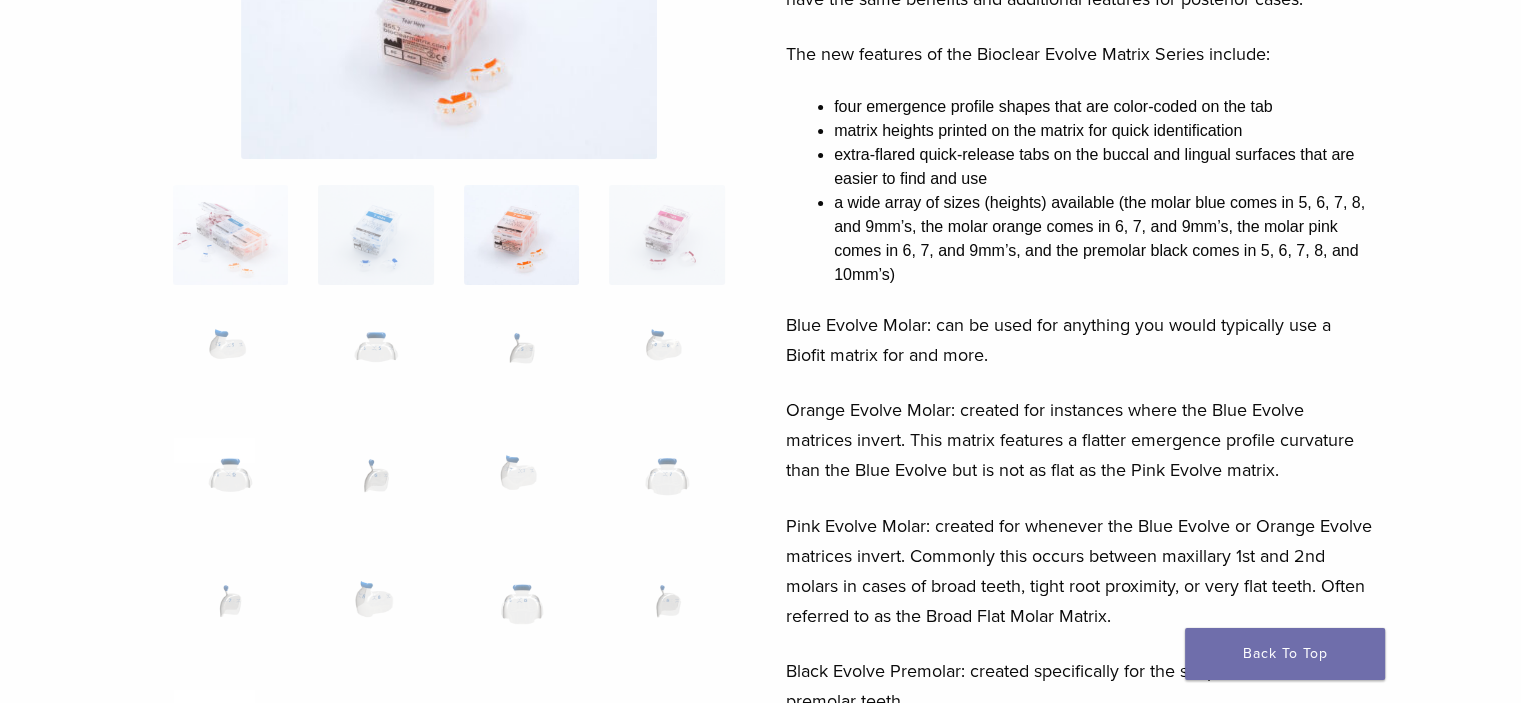 click at bounding box center (521, 487) 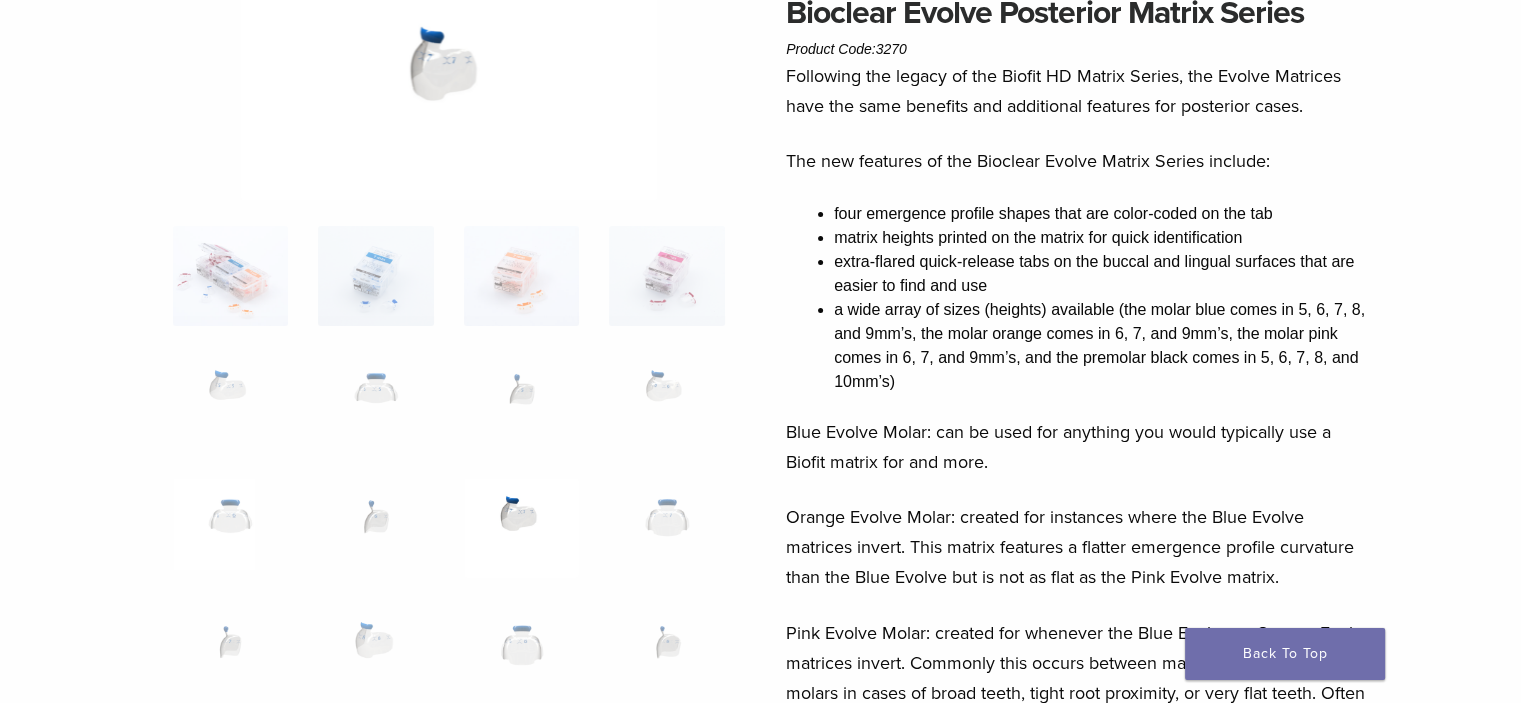 scroll, scrollTop: 100, scrollLeft: 0, axis: vertical 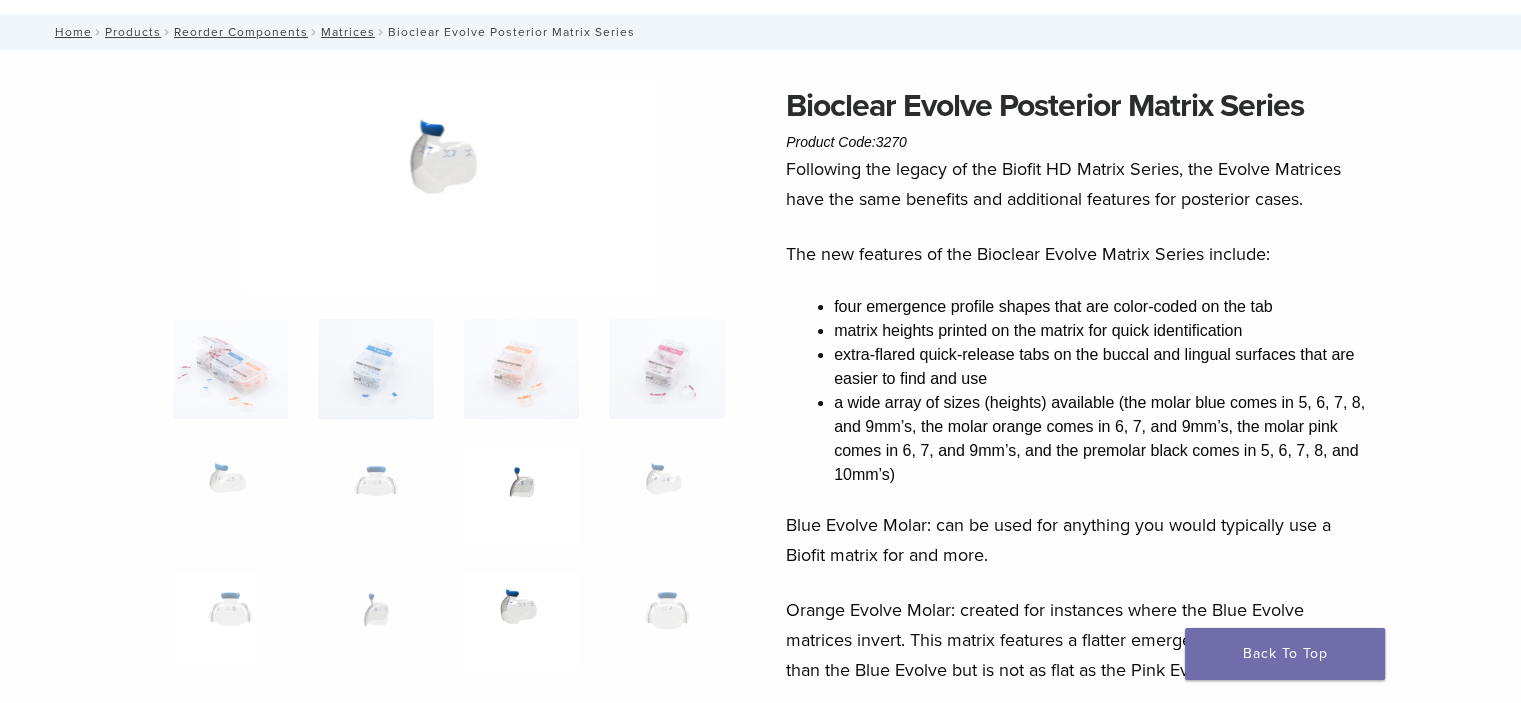 click at bounding box center [521, 495] 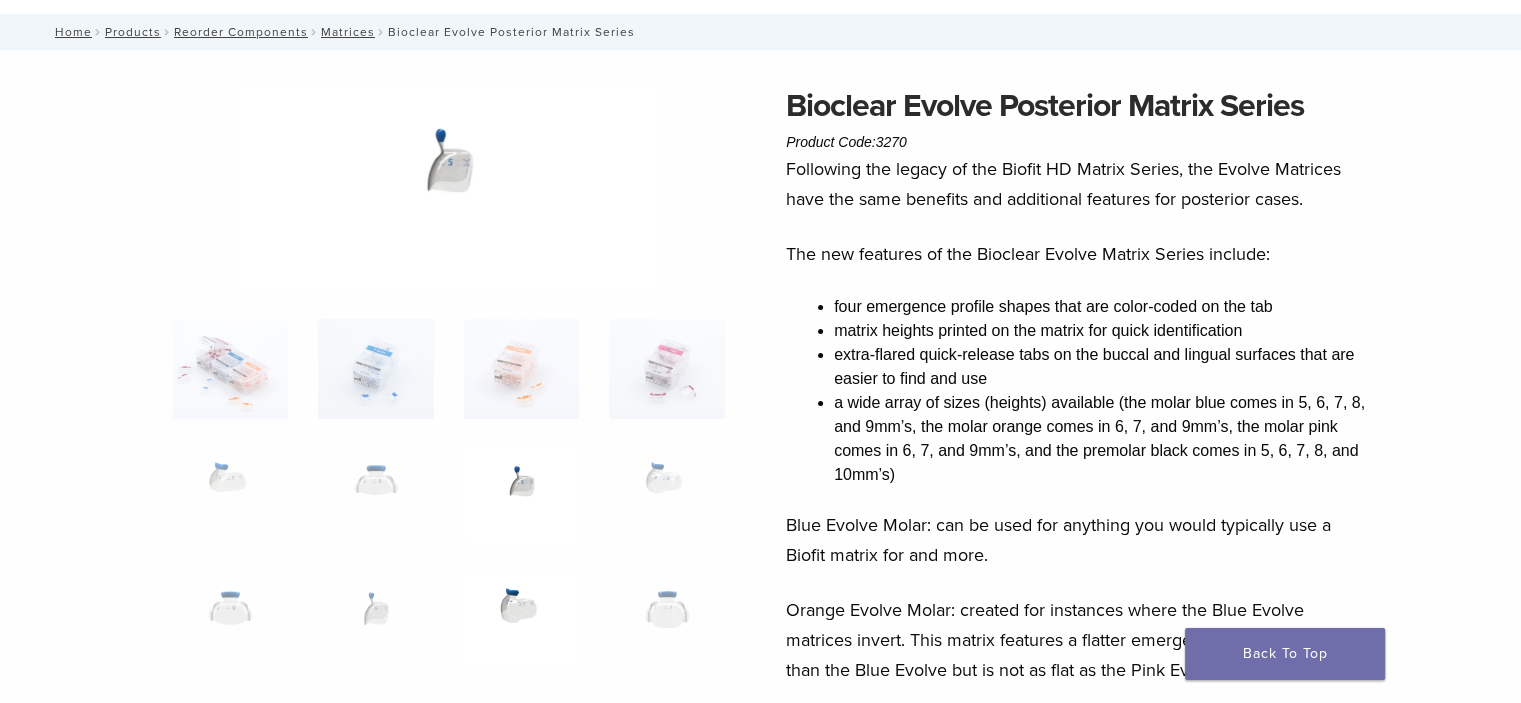 click at bounding box center [521, 620] 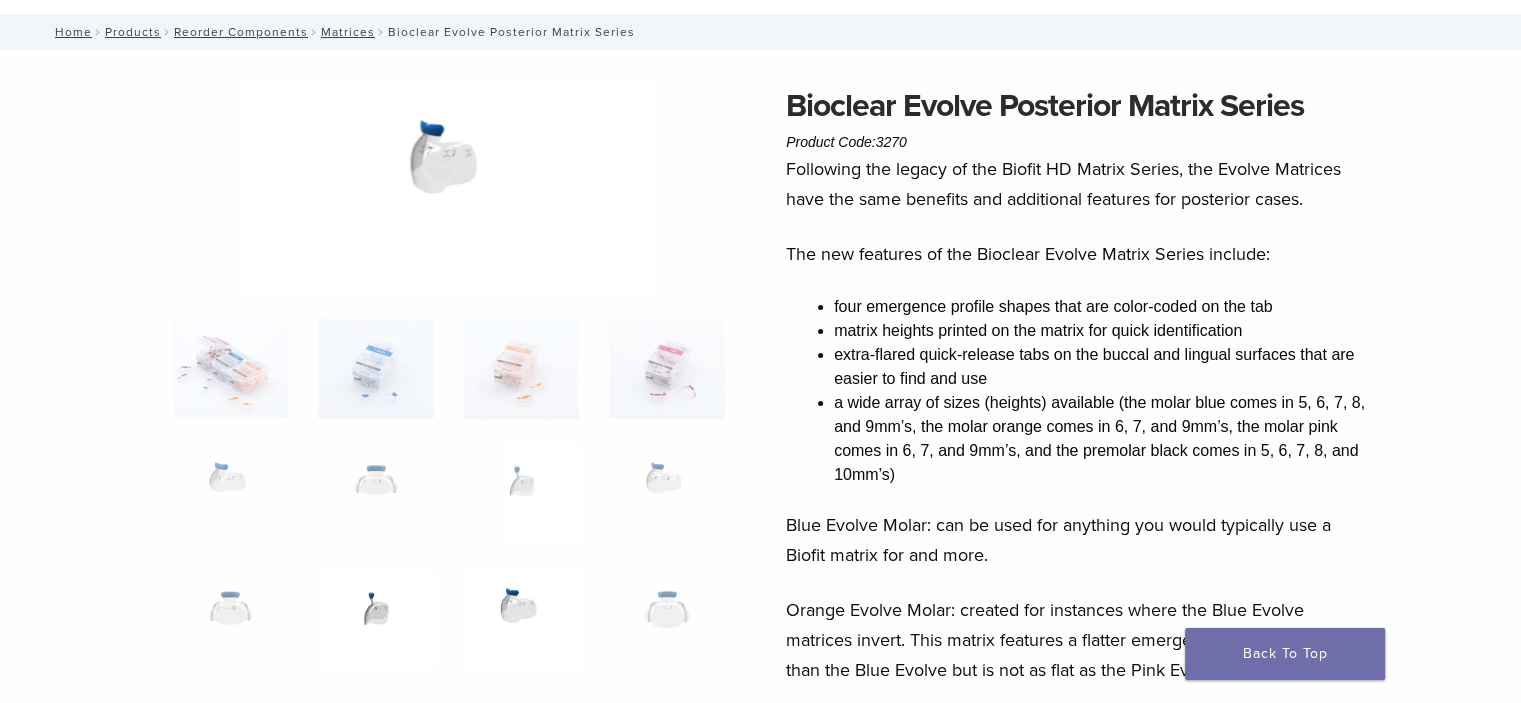 click at bounding box center [375, 620] 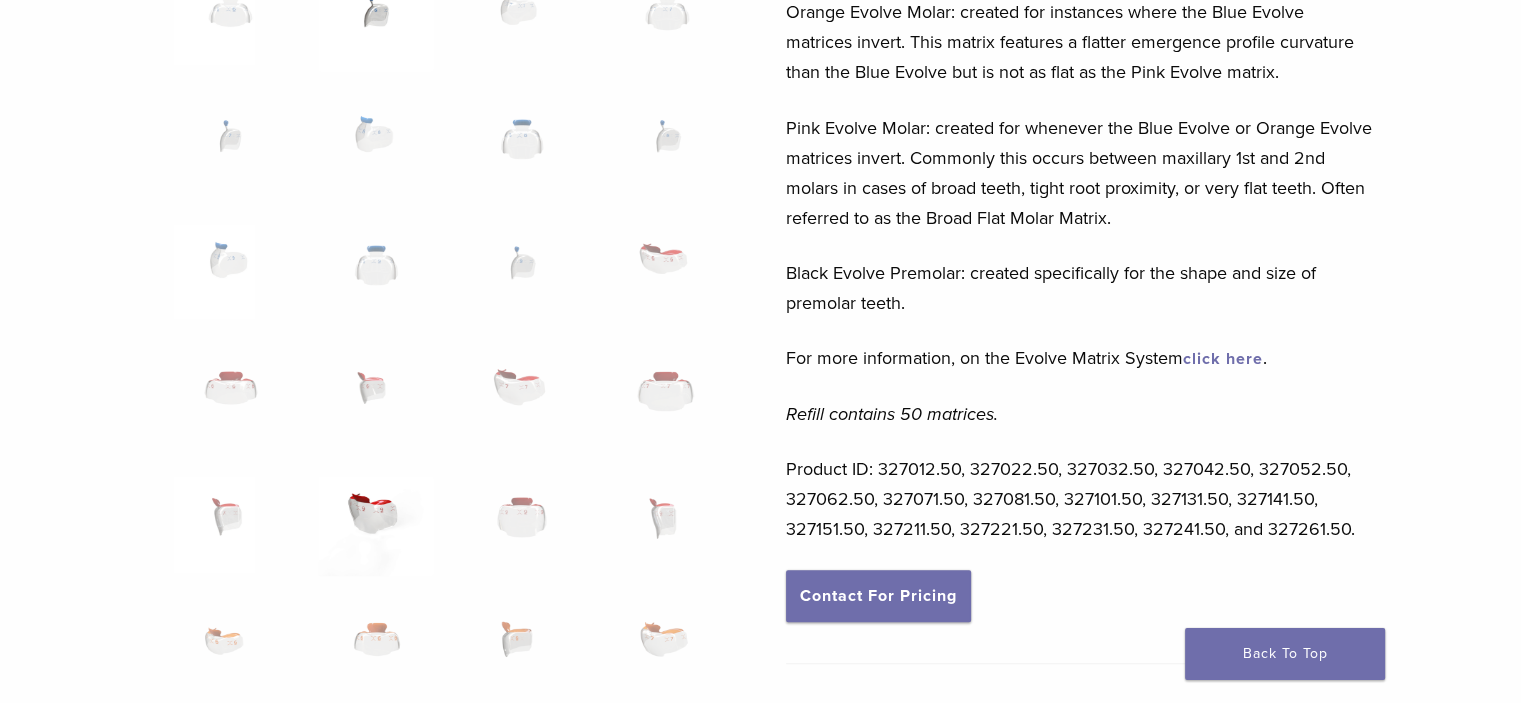 scroll, scrollTop: 800, scrollLeft: 0, axis: vertical 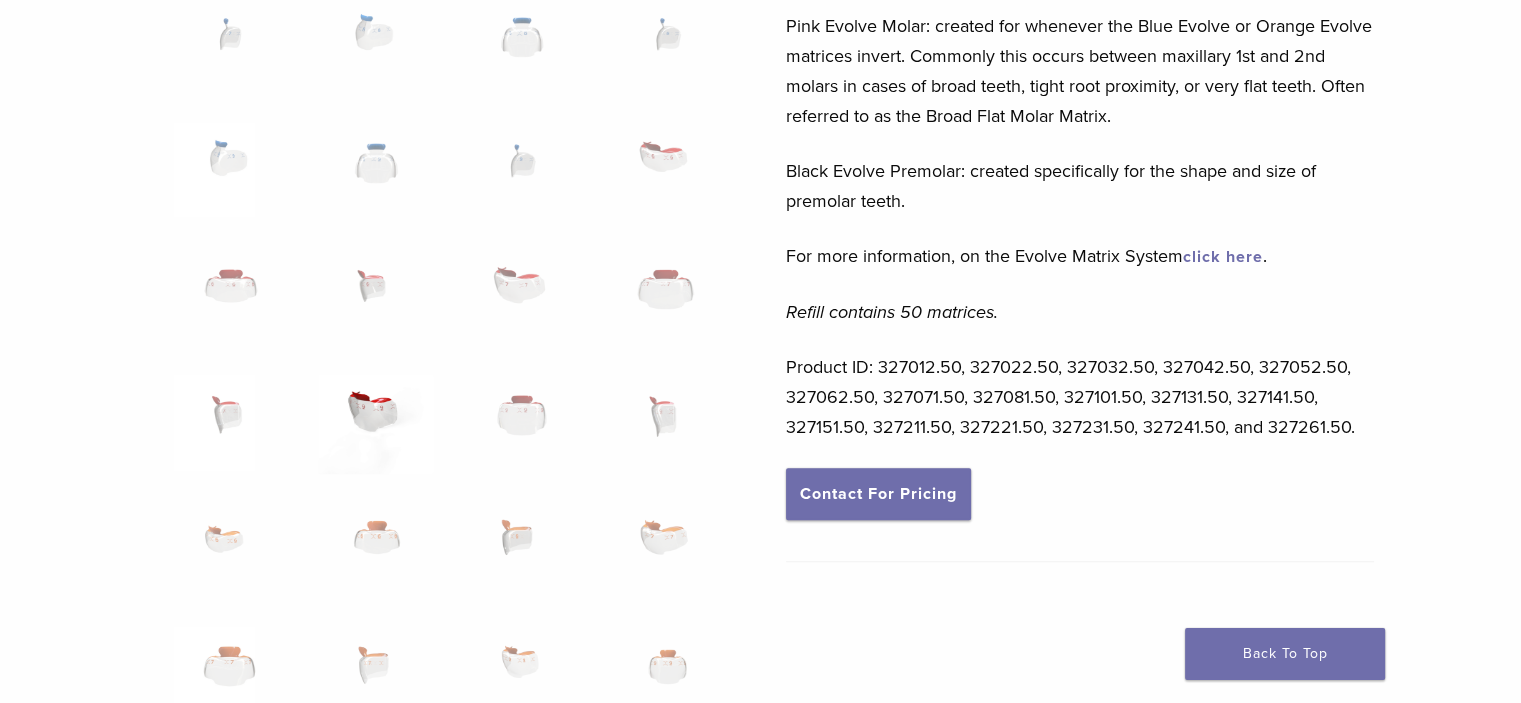 click at bounding box center (375, 424) 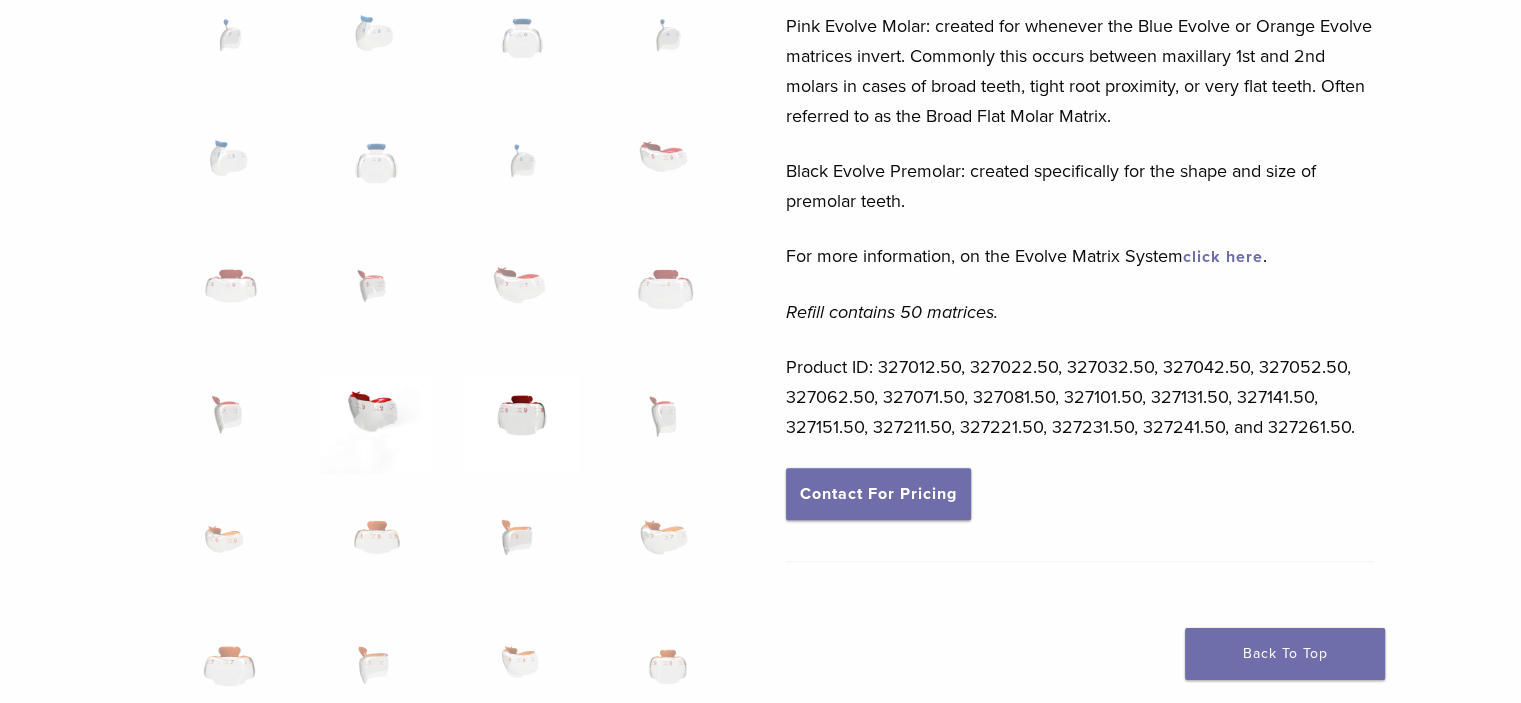 click at bounding box center [521, 424] 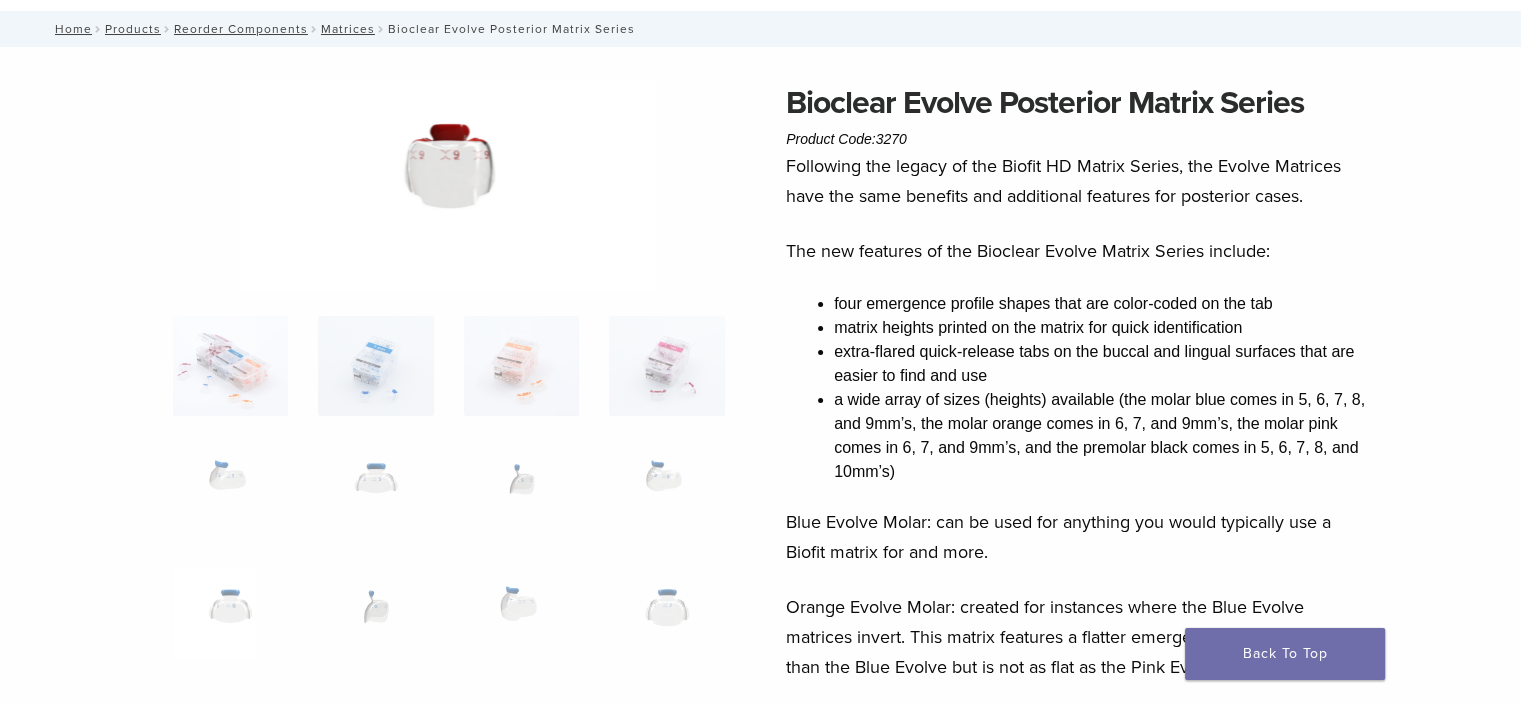 scroll, scrollTop: 0, scrollLeft: 0, axis: both 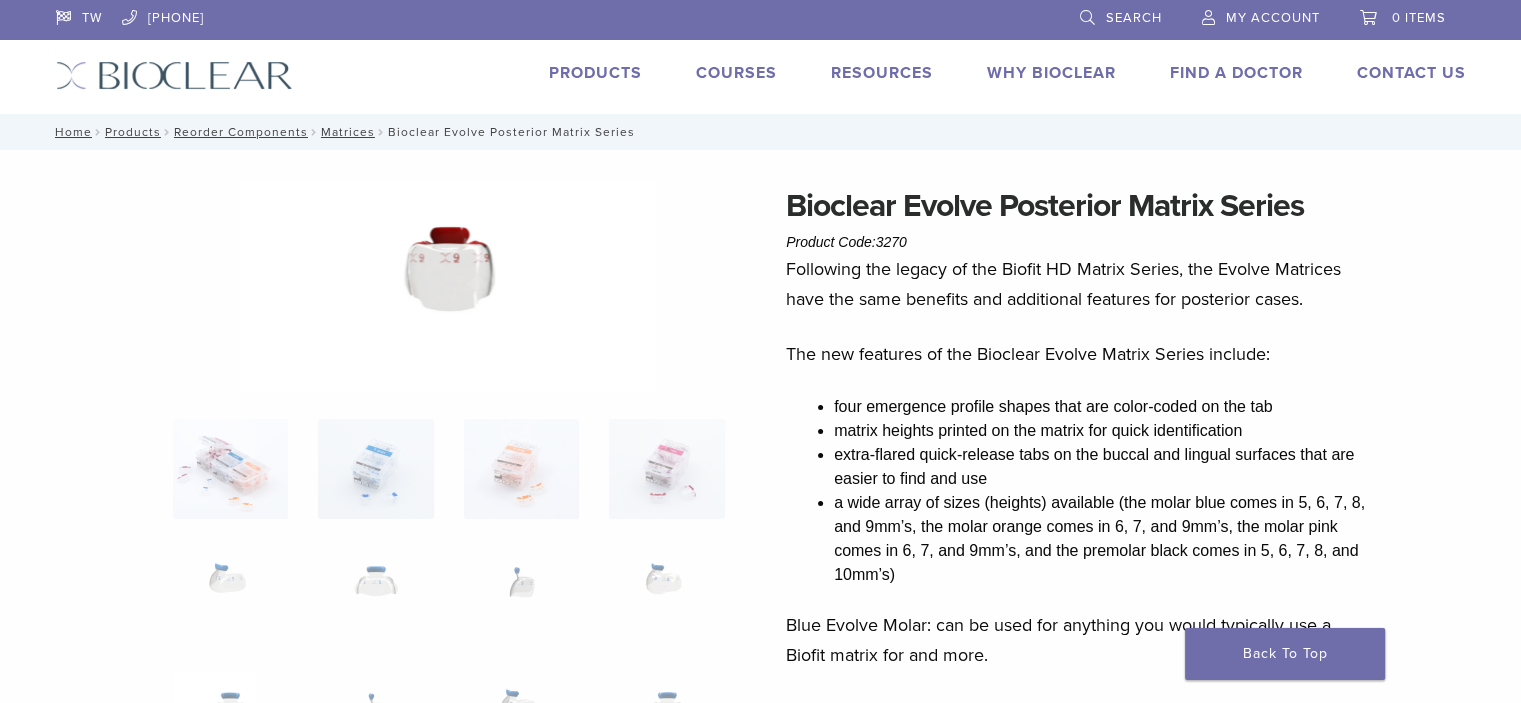 click on "Courses" at bounding box center [736, 73] 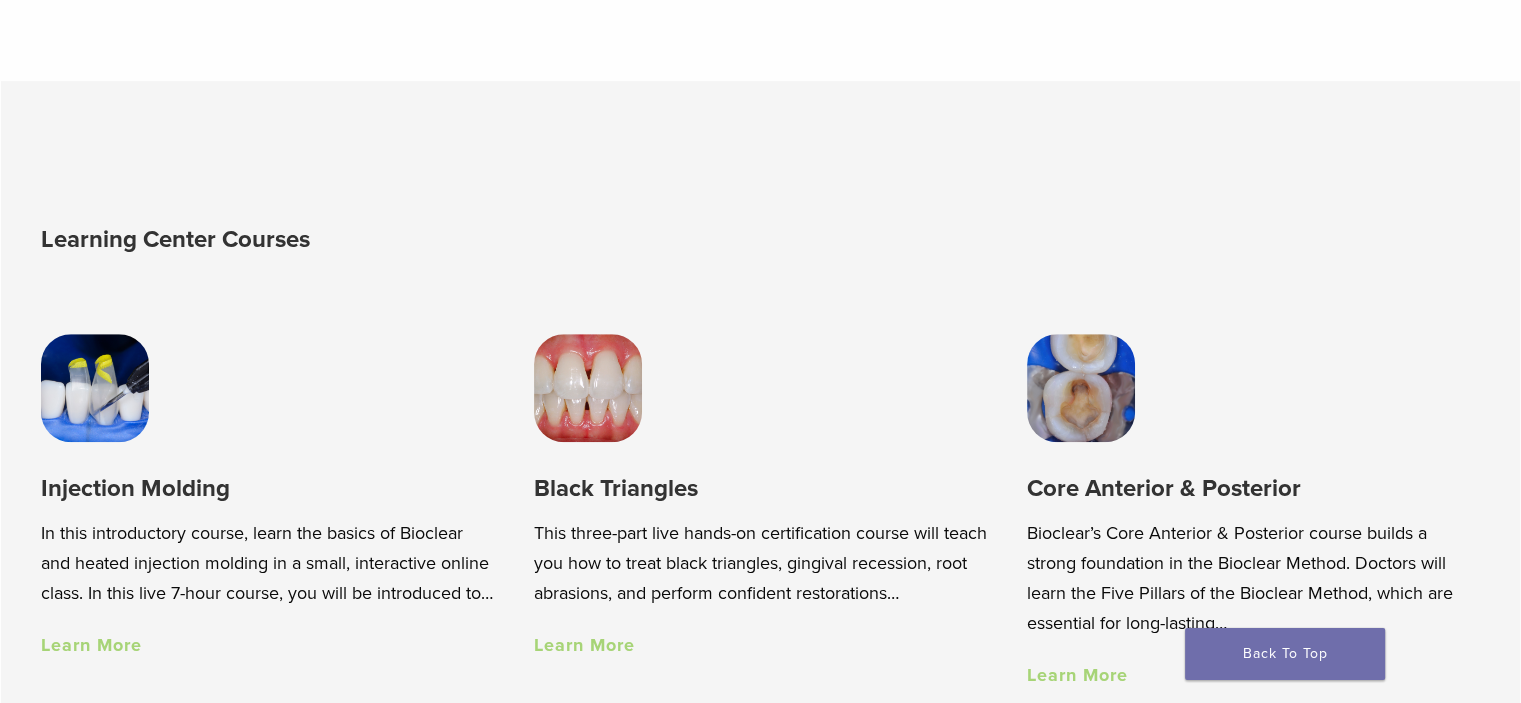 scroll, scrollTop: 1300, scrollLeft: 0, axis: vertical 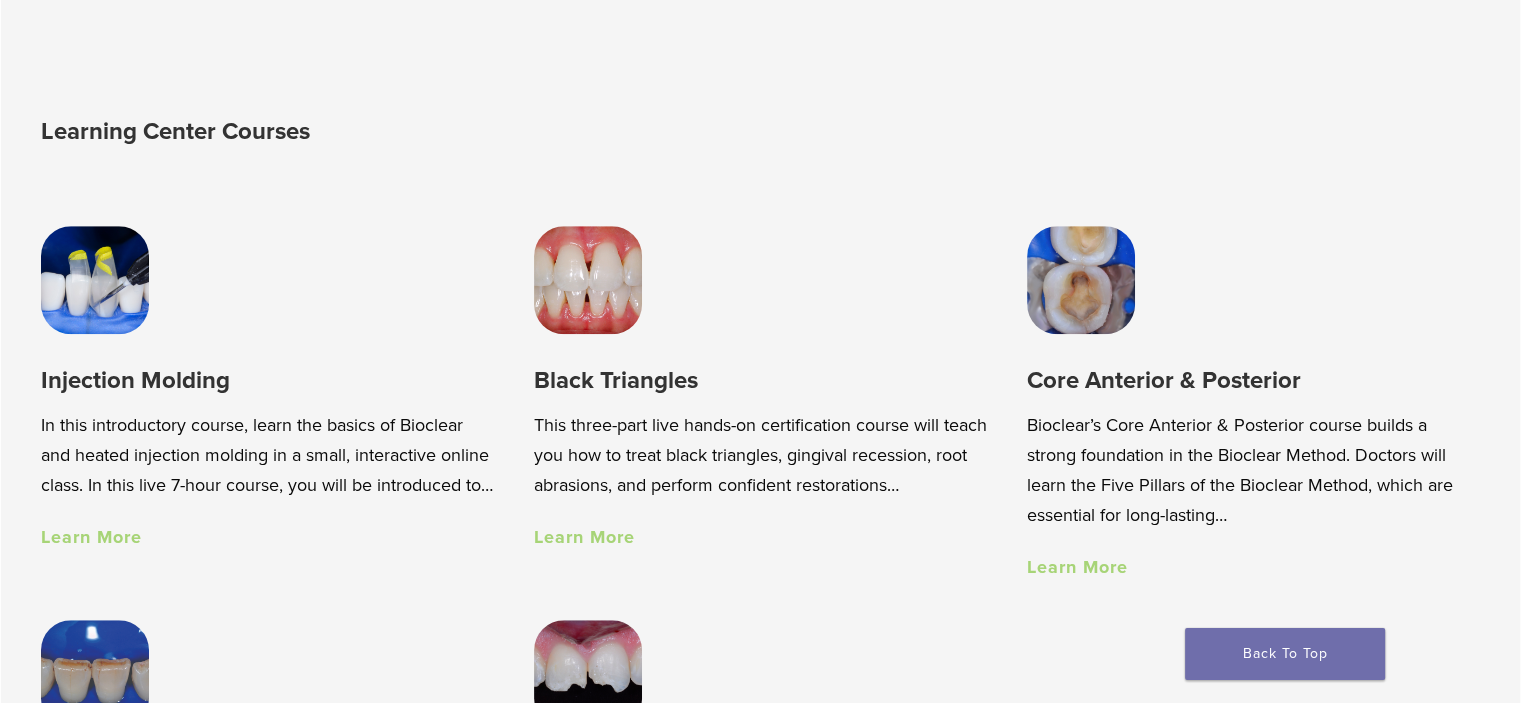click at bounding box center [95, 280] 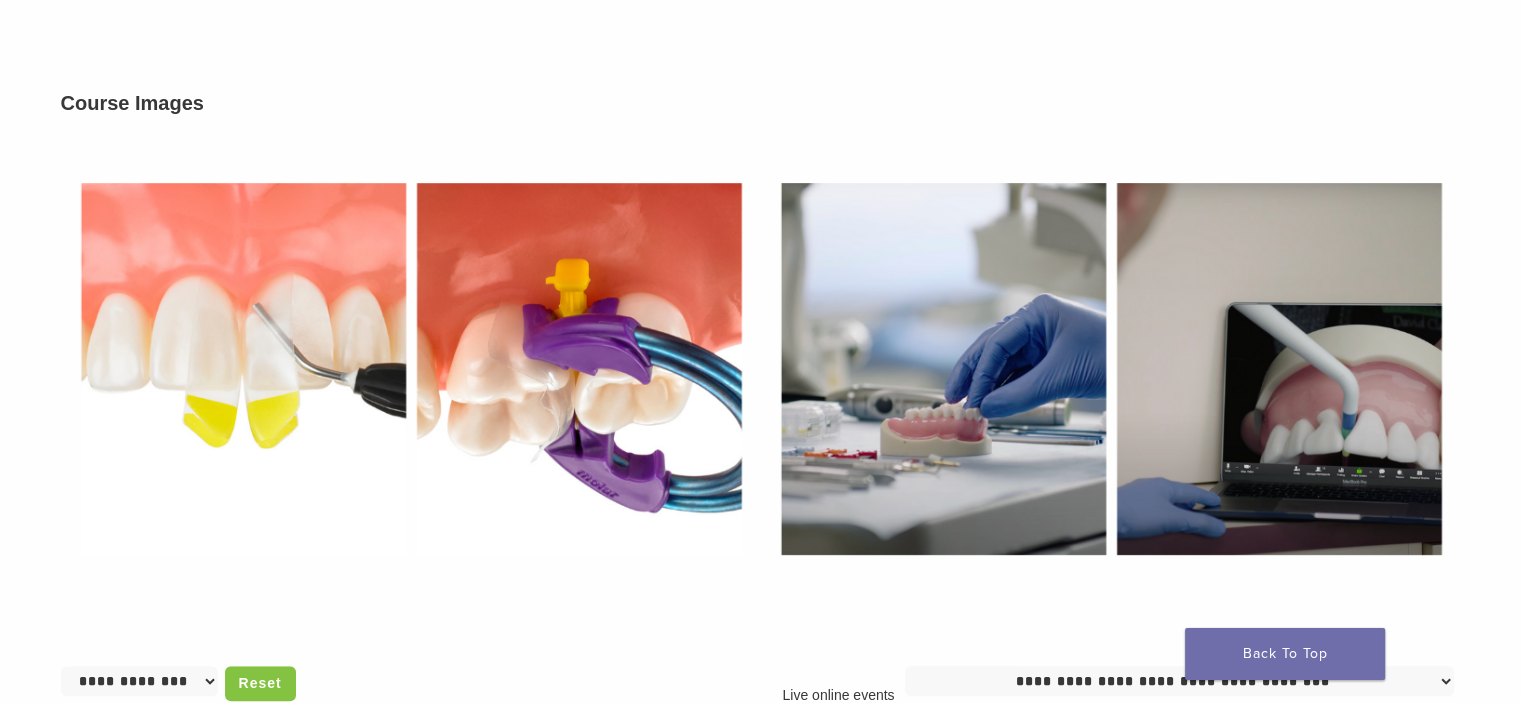 scroll, scrollTop: 1000, scrollLeft: 0, axis: vertical 